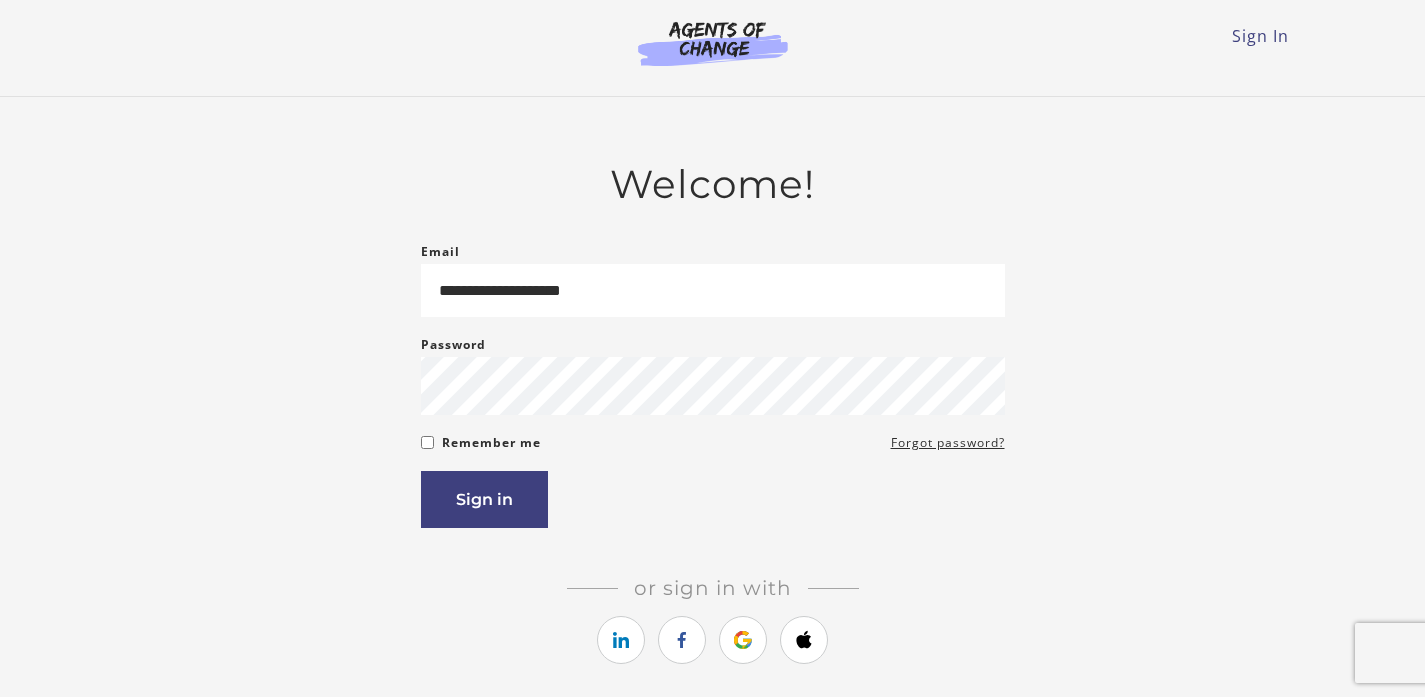 click on "Sign in" at bounding box center [484, 499] 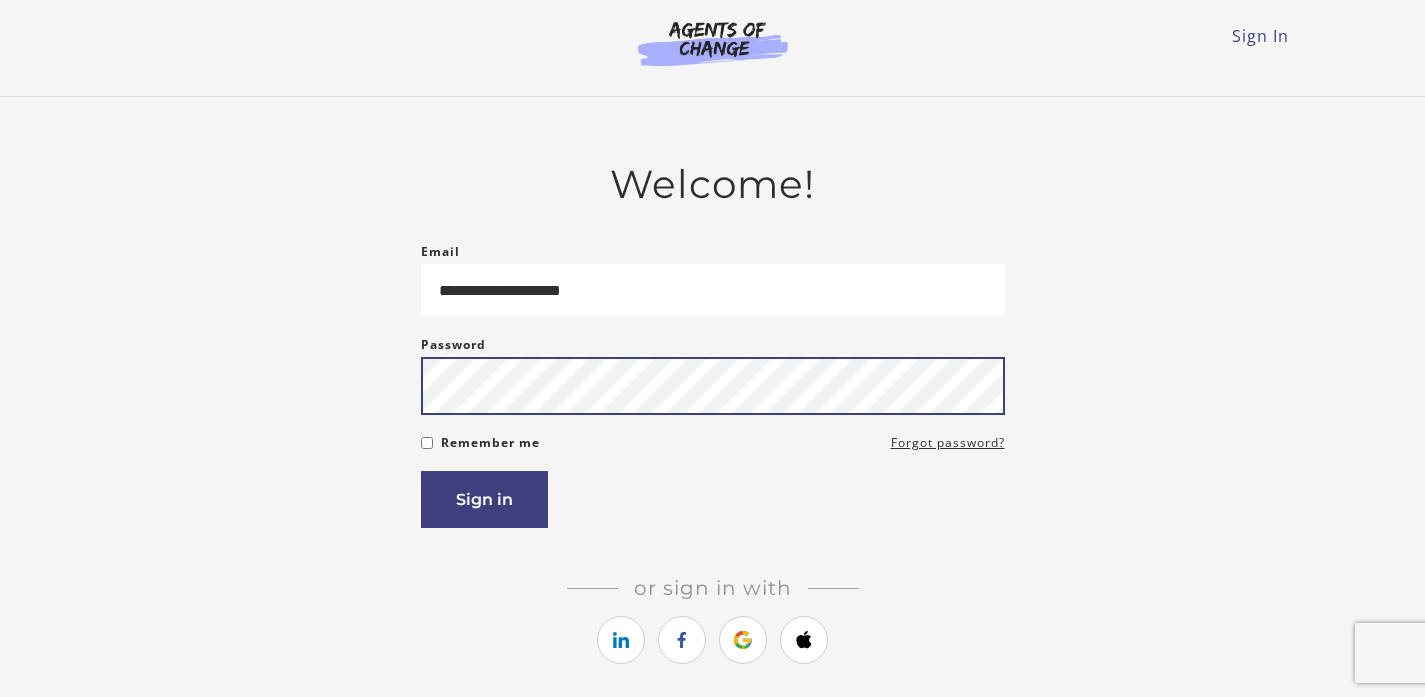 scroll, scrollTop: 0, scrollLeft: 0, axis: both 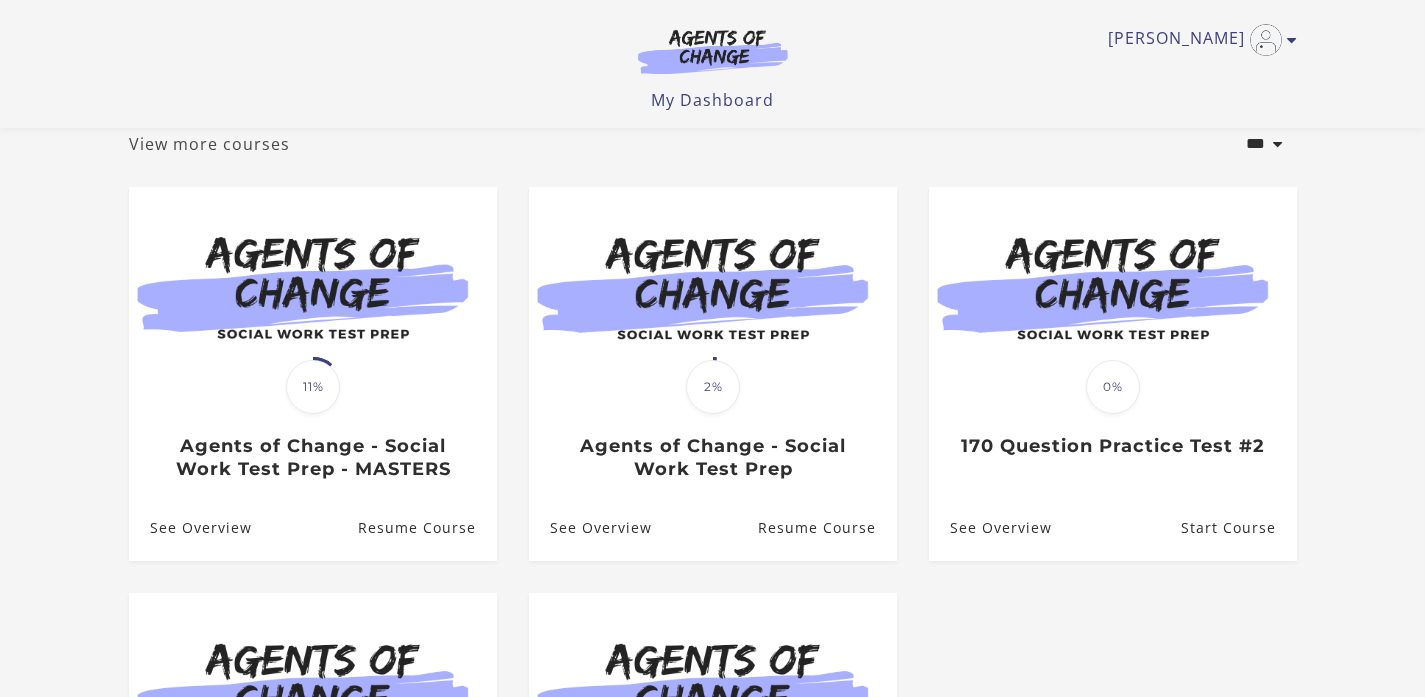 click on "View more courses" at bounding box center [209, 144] 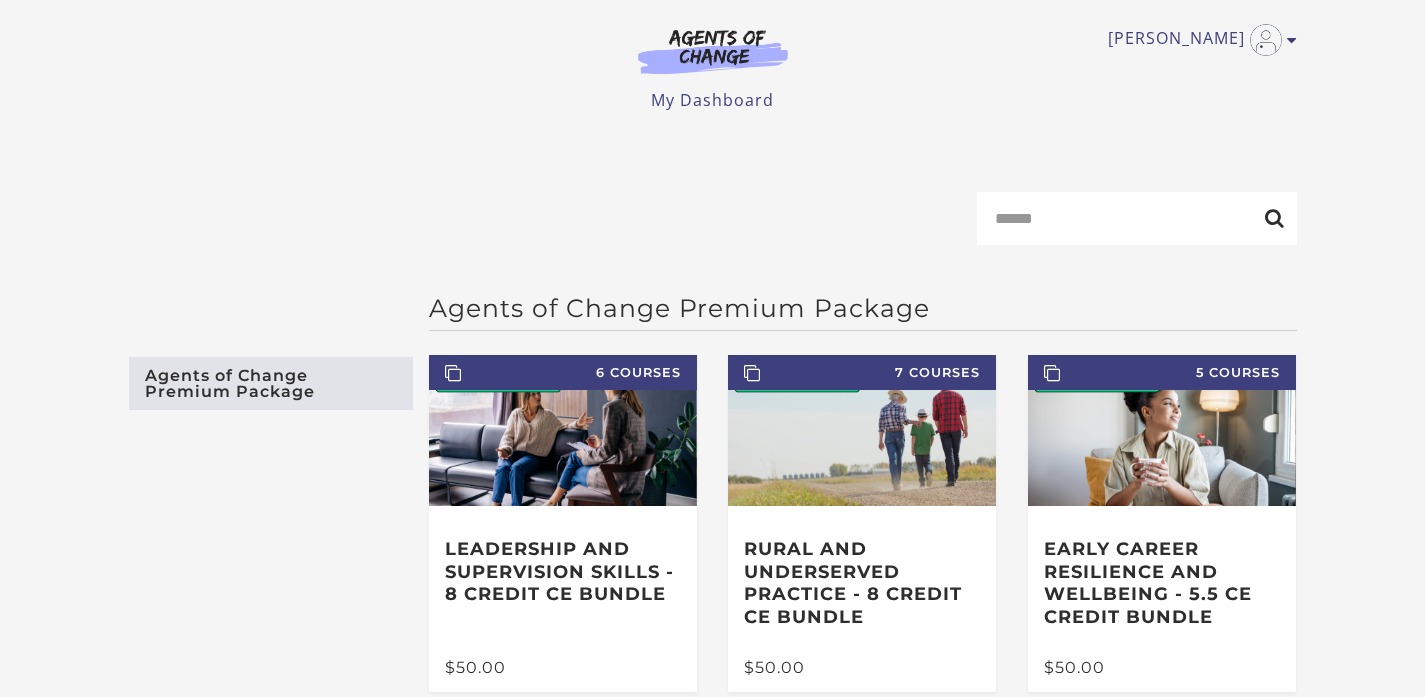 scroll, scrollTop: 0, scrollLeft: 0, axis: both 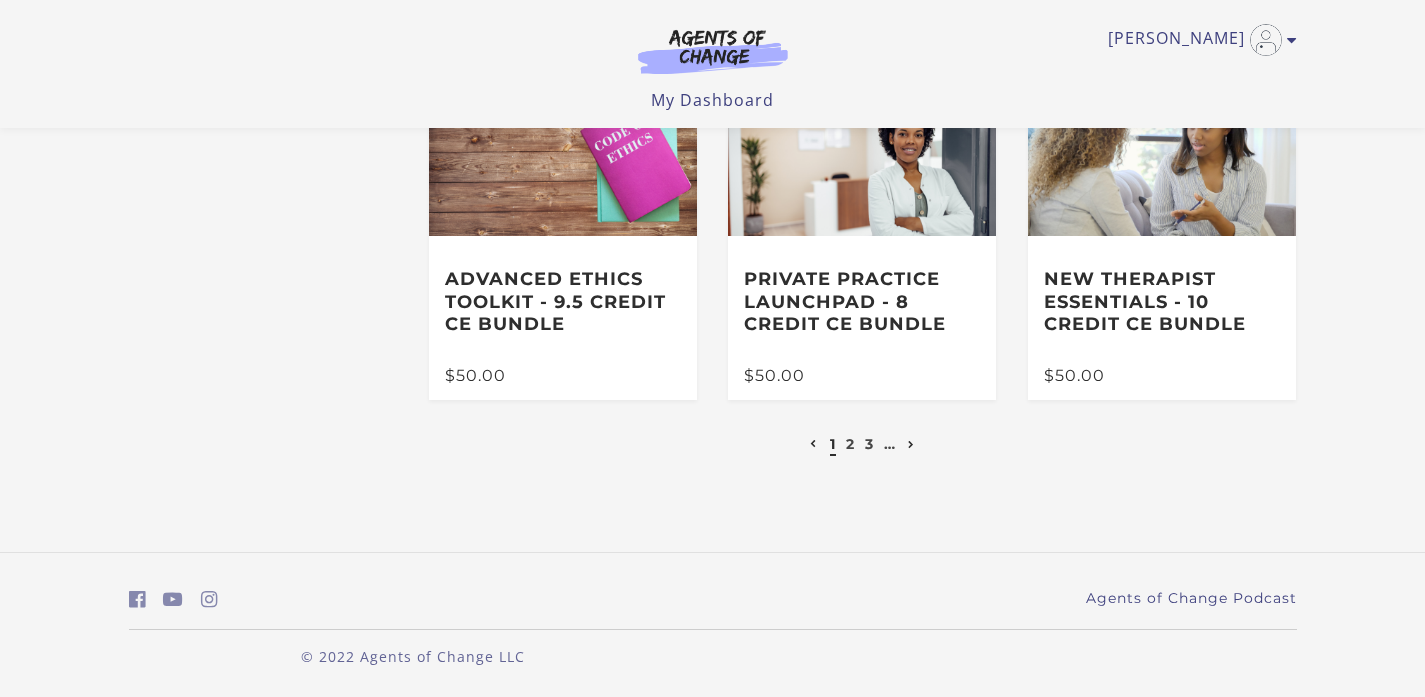 click at bounding box center [911, 445] 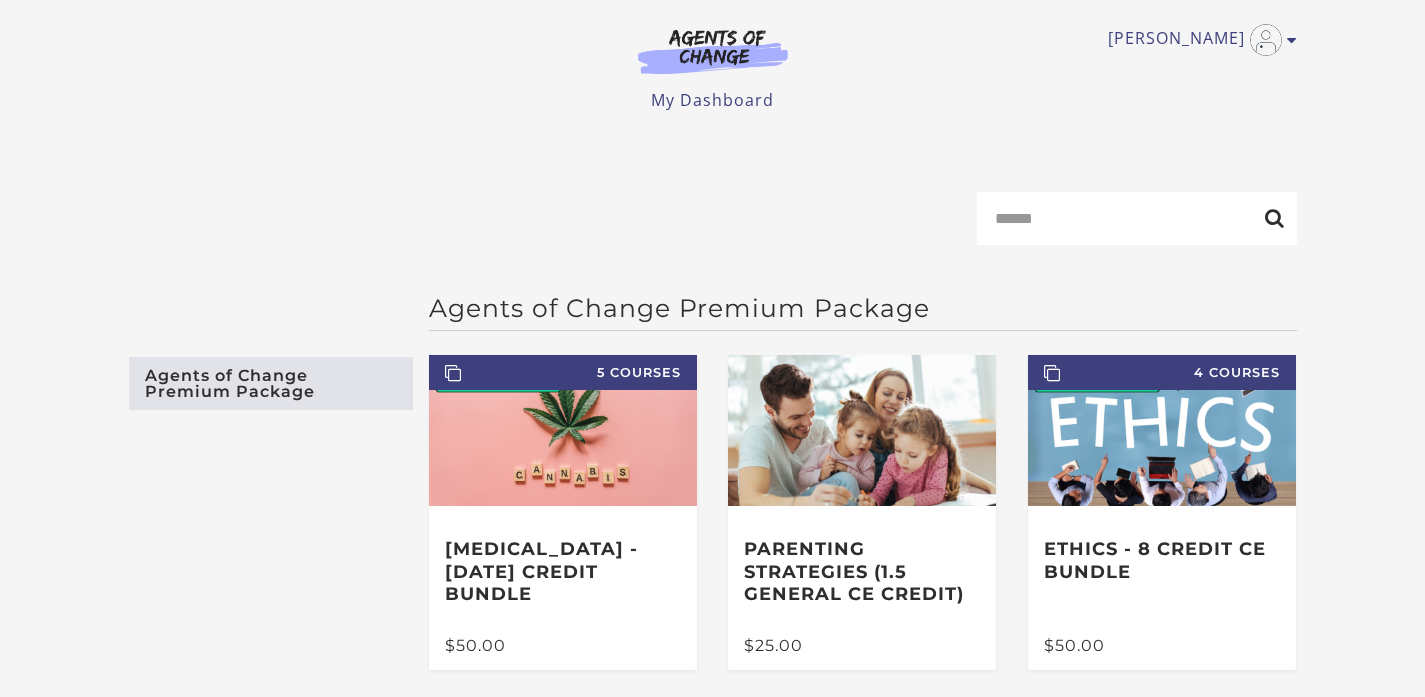 scroll, scrollTop: 0, scrollLeft: 0, axis: both 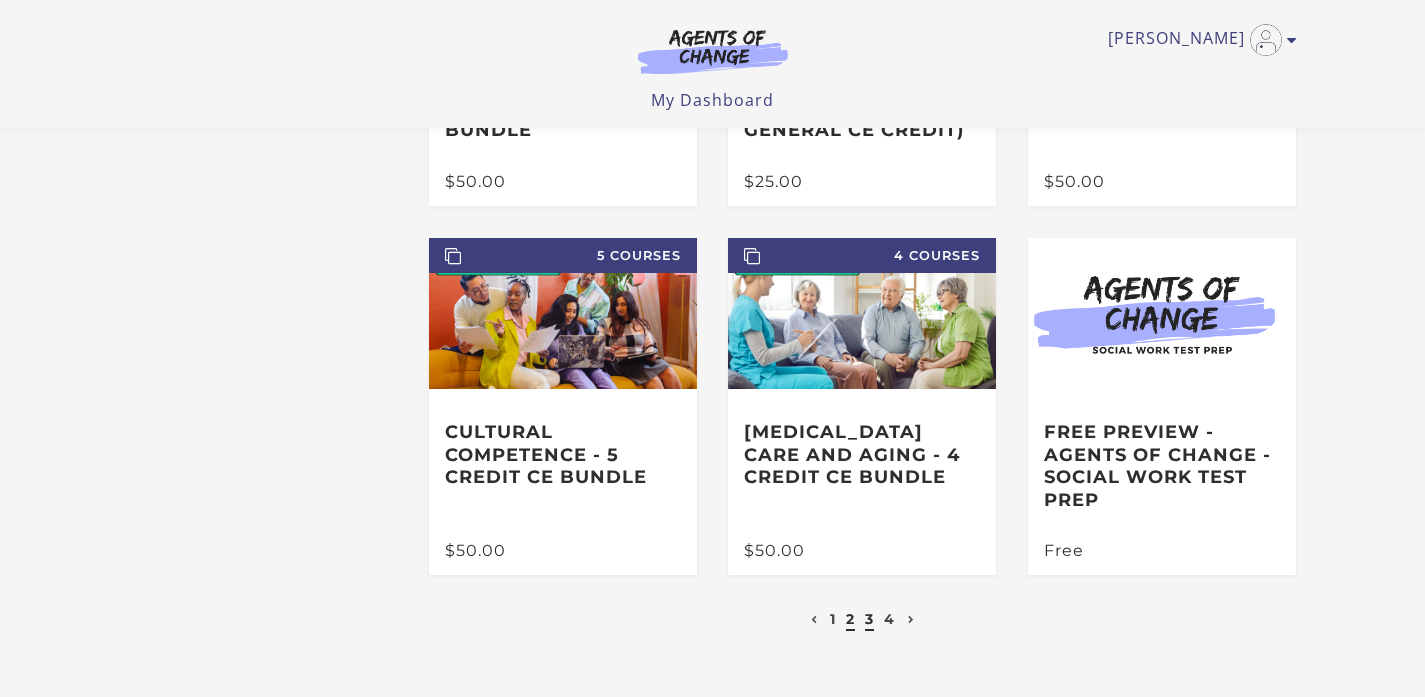 click on "3" at bounding box center [869, 619] 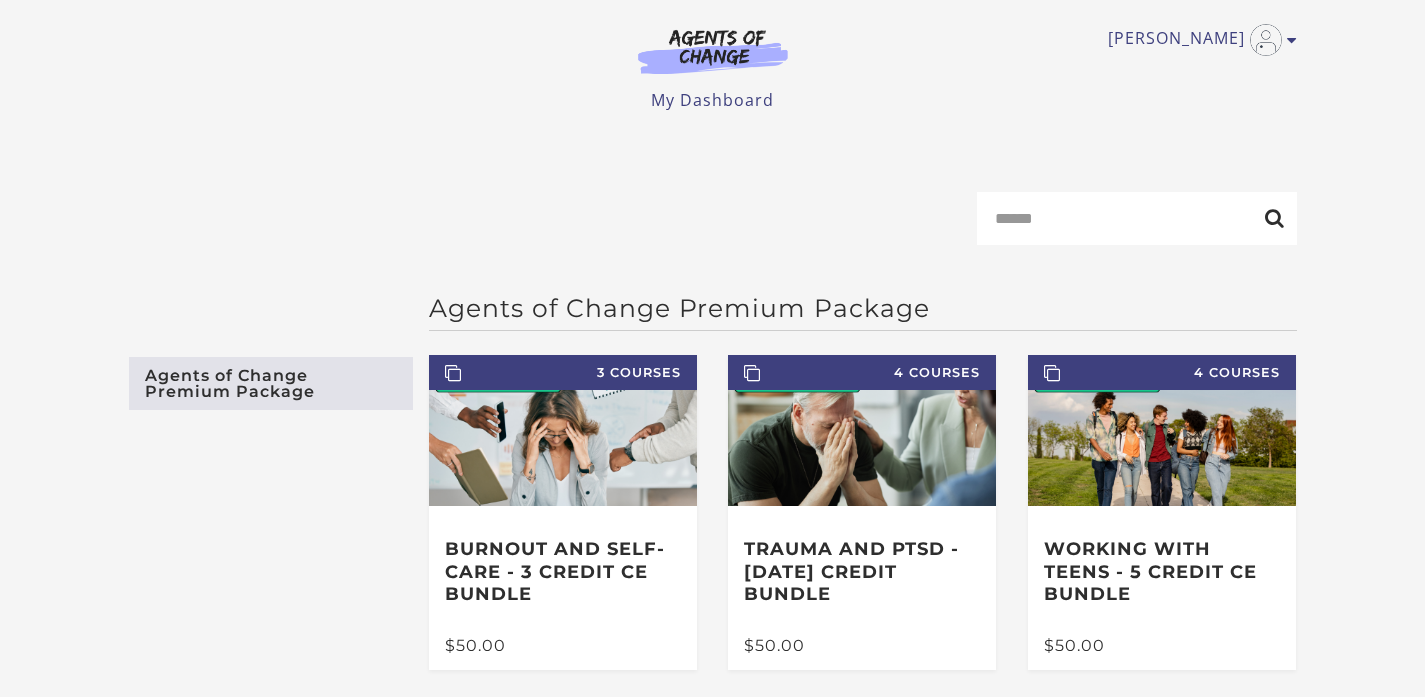 scroll, scrollTop: 402, scrollLeft: 0, axis: vertical 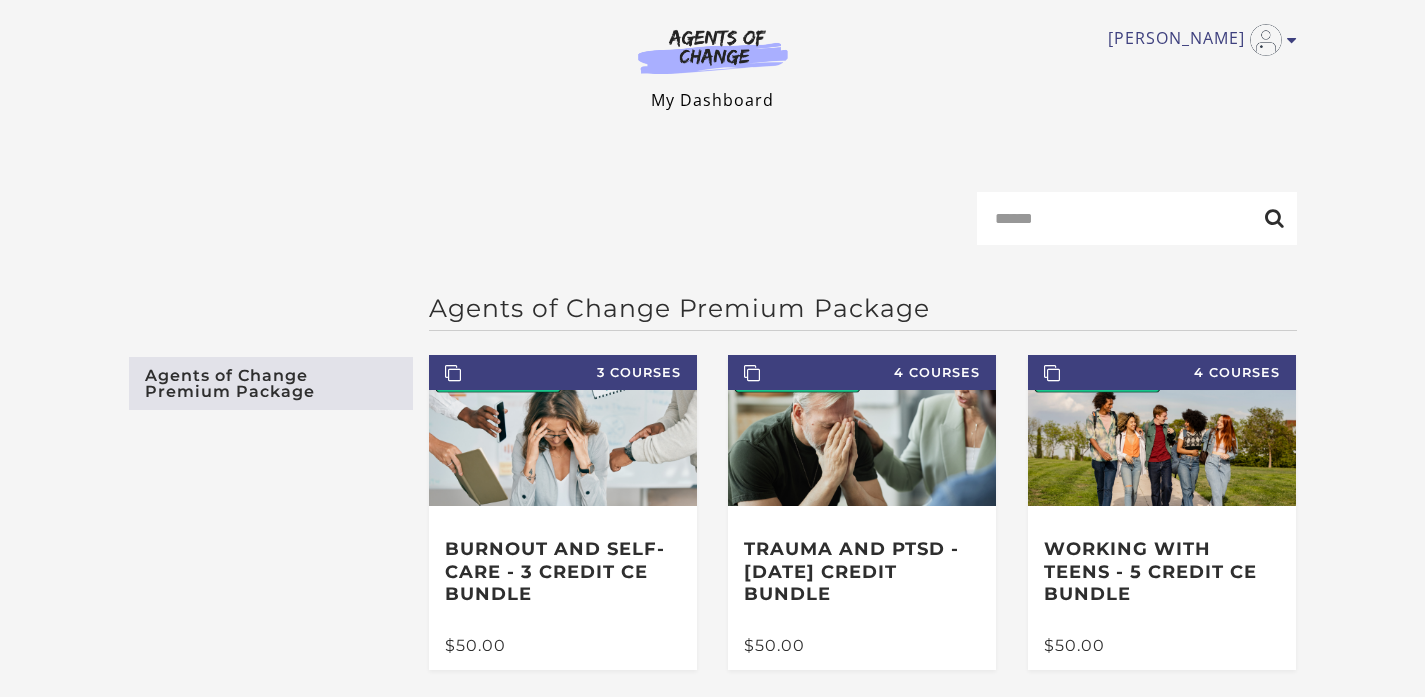 click on "My Dashboard" at bounding box center [712, 100] 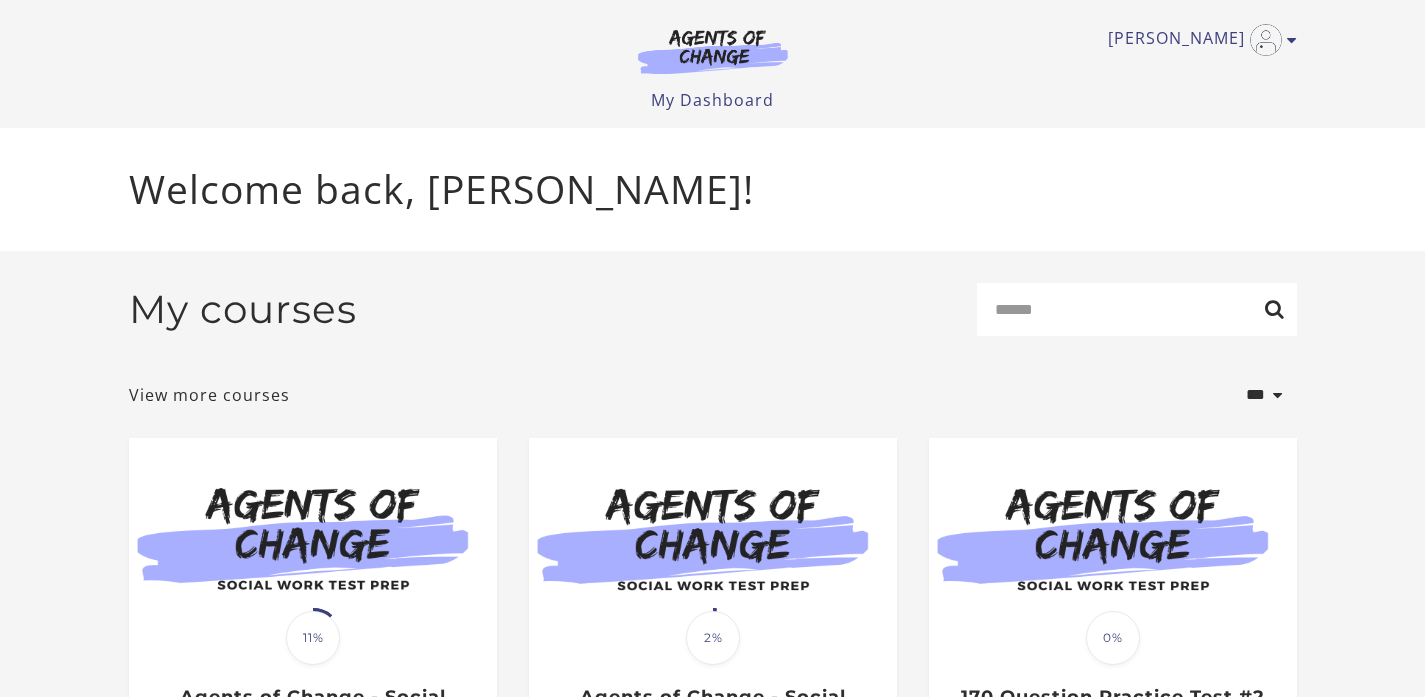 scroll, scrollTop: 0, scrollLeft: 0, axis: both 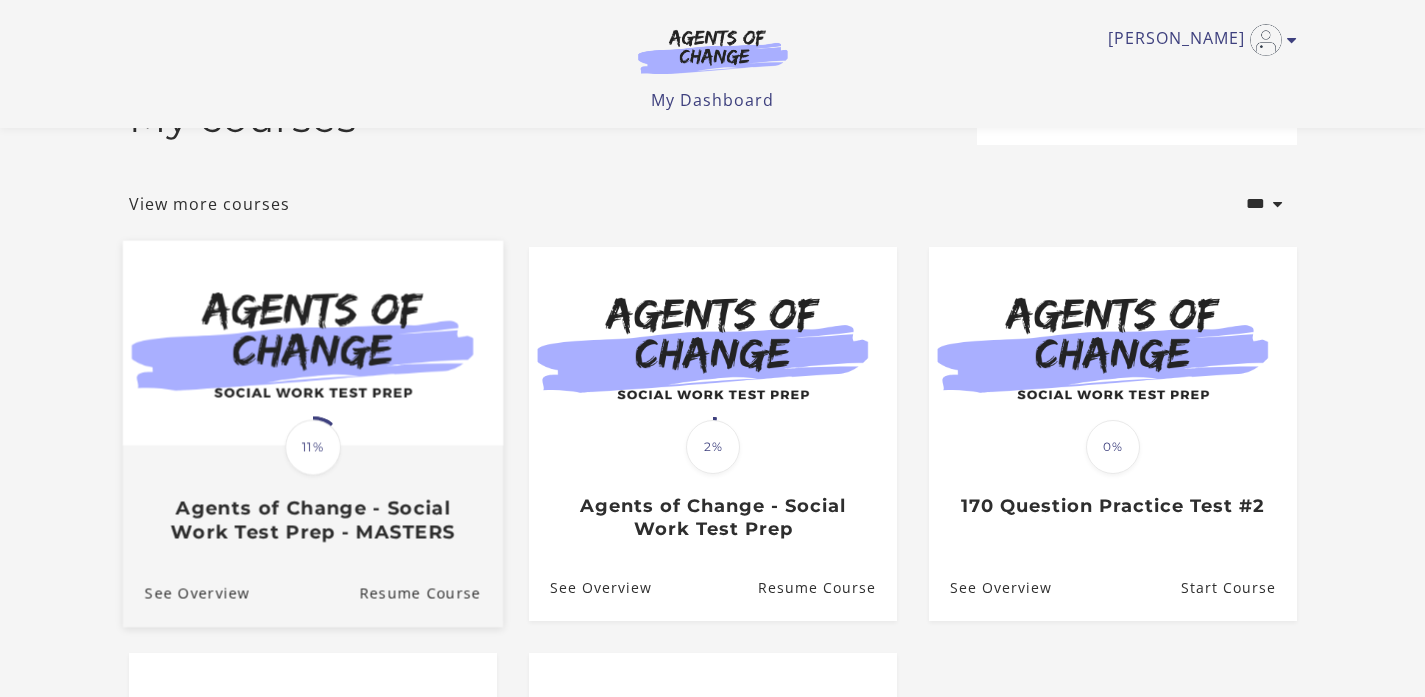 click at bounding box center (312, 342) 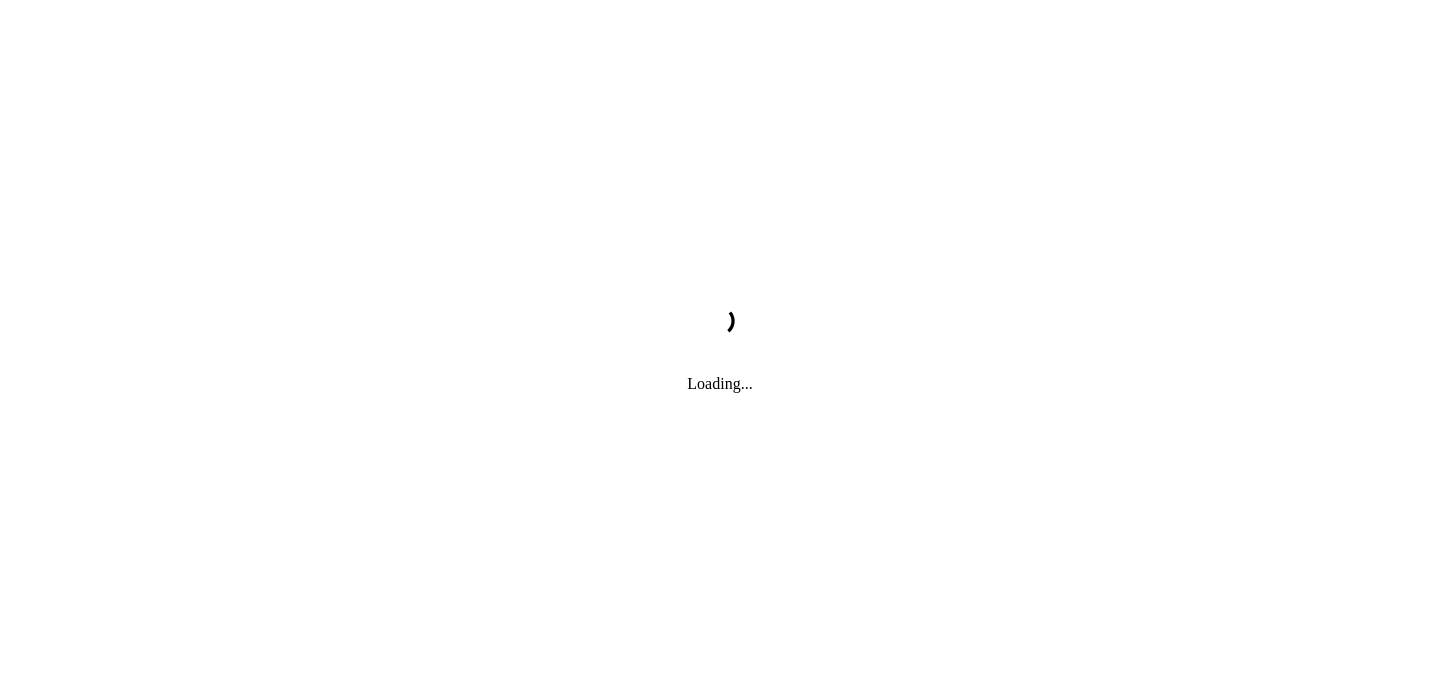 scroll, scrollTop: 0, scrollLeft: 0, axis: both 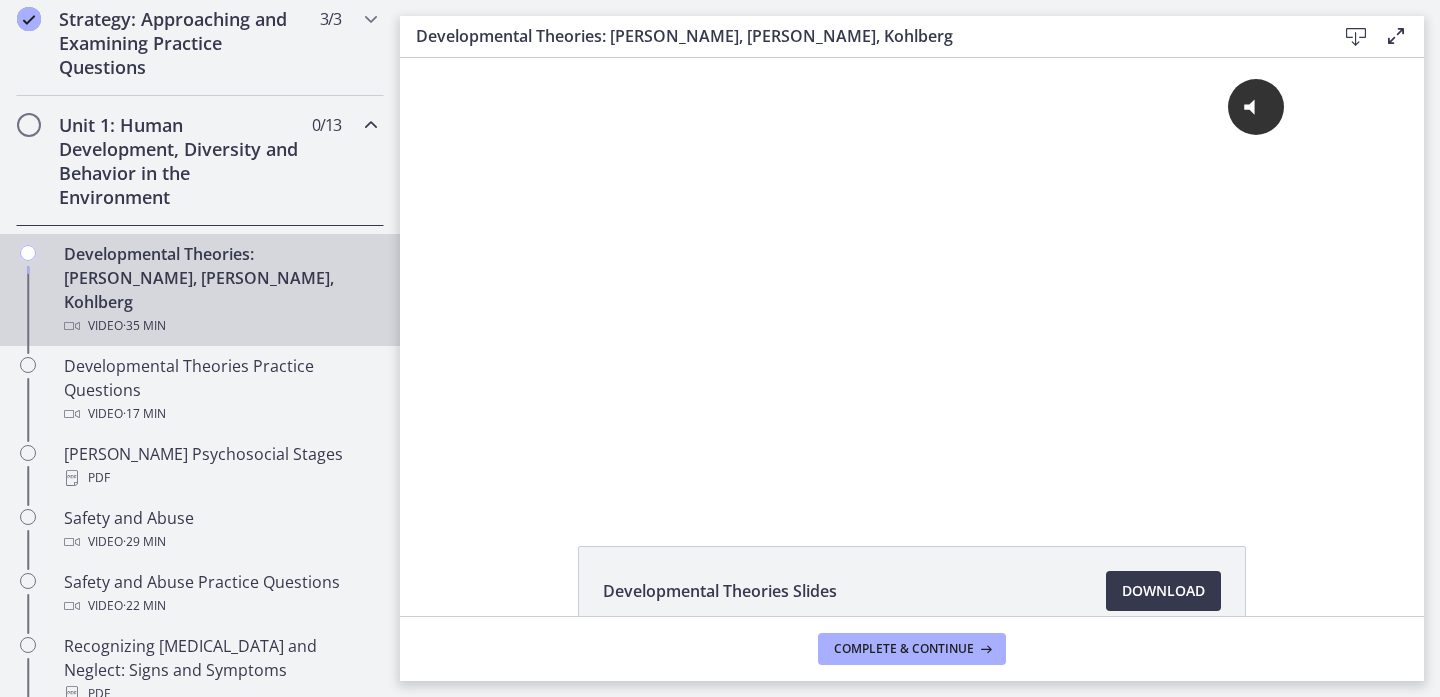 click on "Developmental Theories: [PERSON_NAME], [PERSON_NAME], Kohlberg
Video
·  35 min" at bounding box center [220, 290] 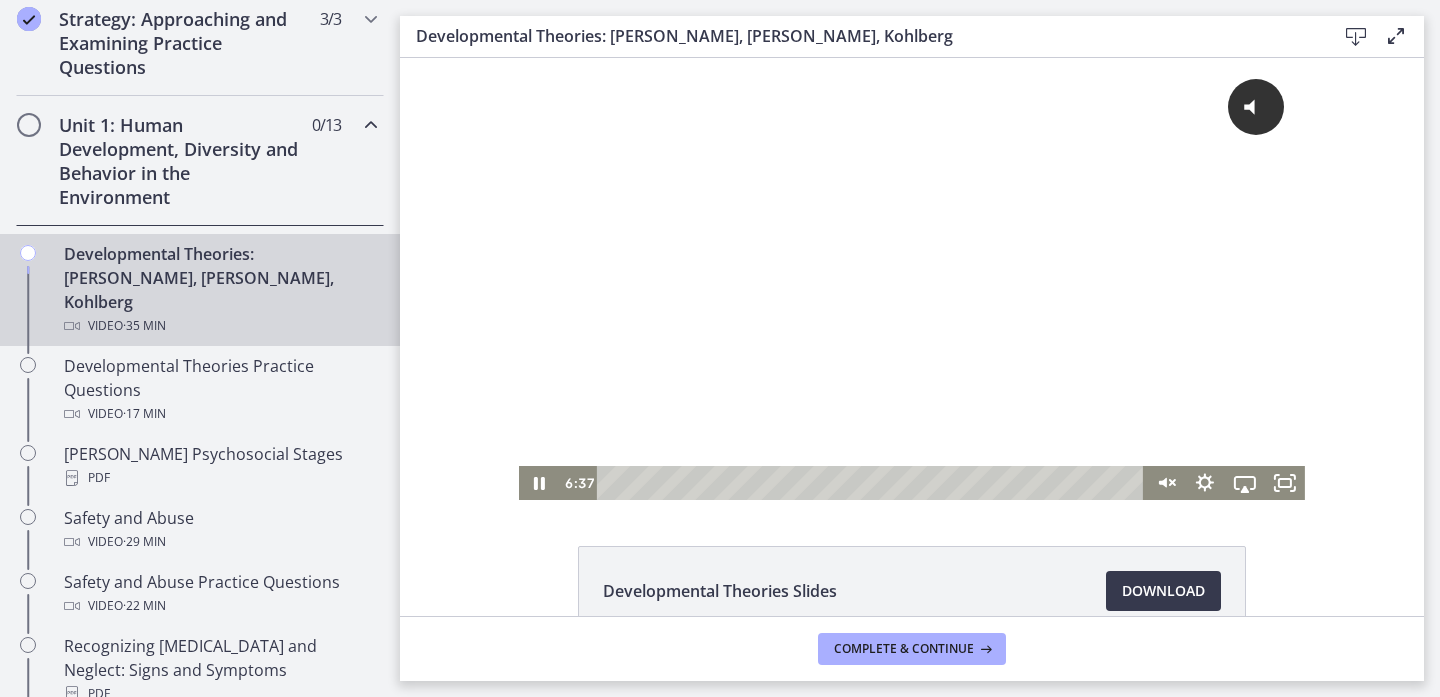 click at bounding box center (873, 483) 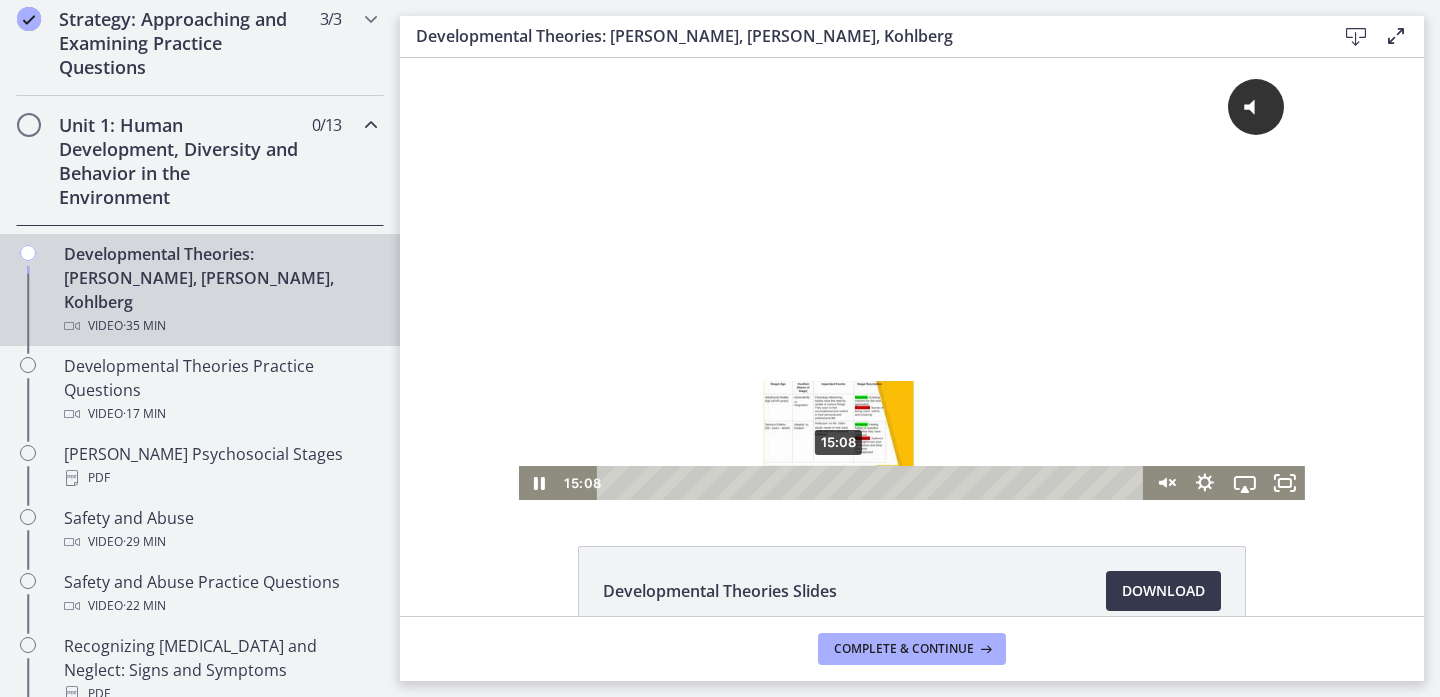 click on "15:08" at bounding box center [873, 483] 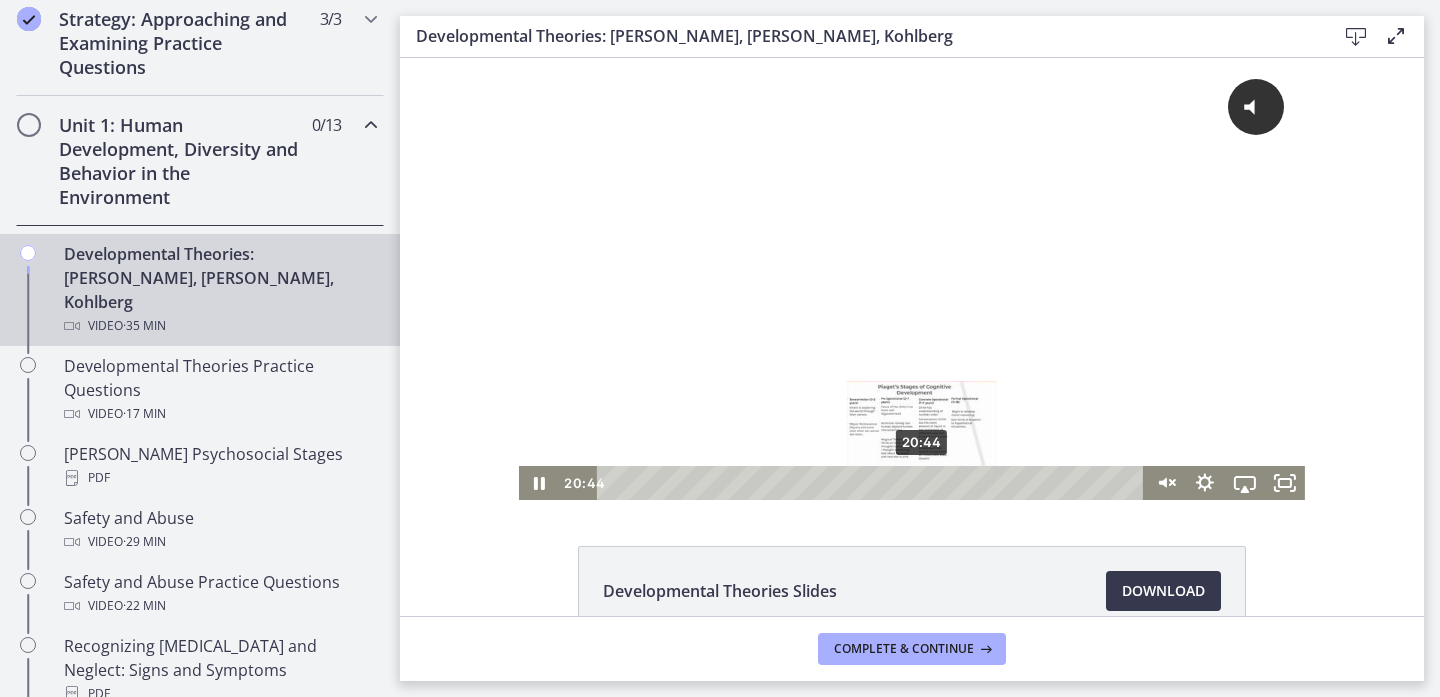 click on "20:44" at bounding box center (873, 483) 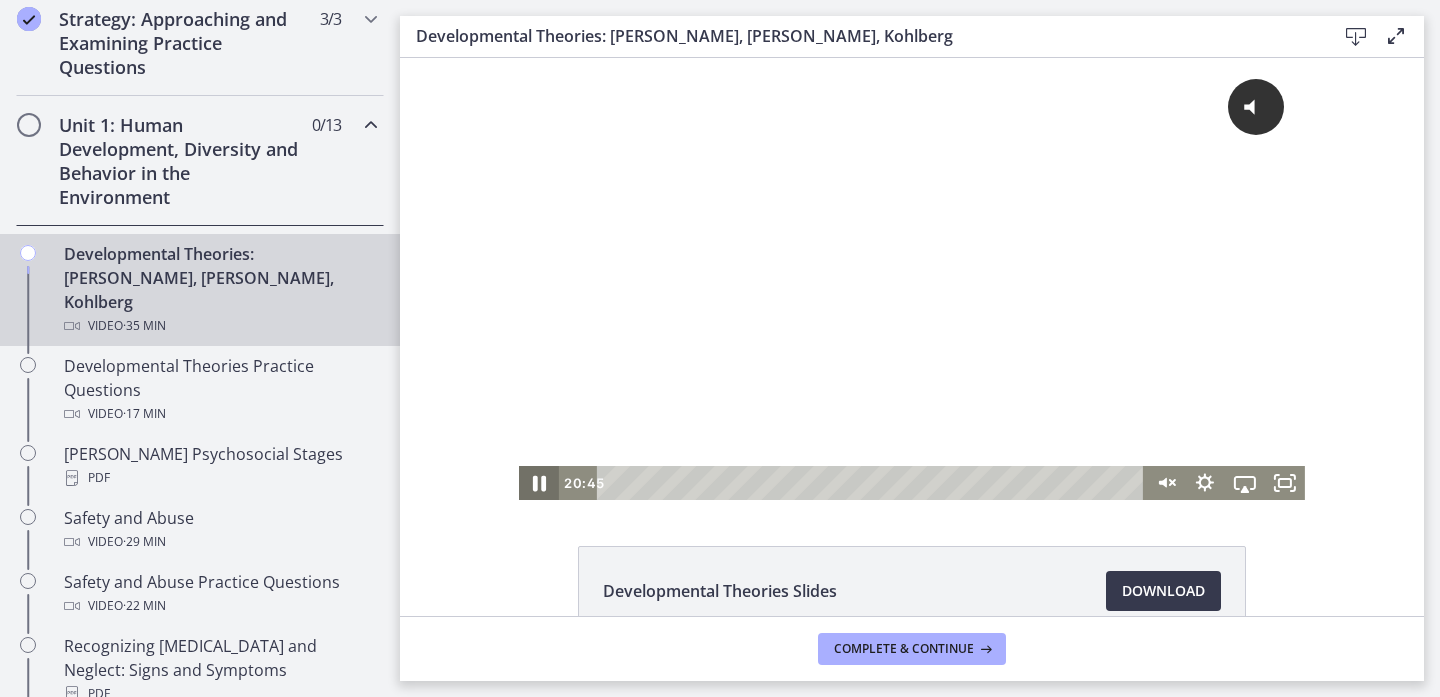 click 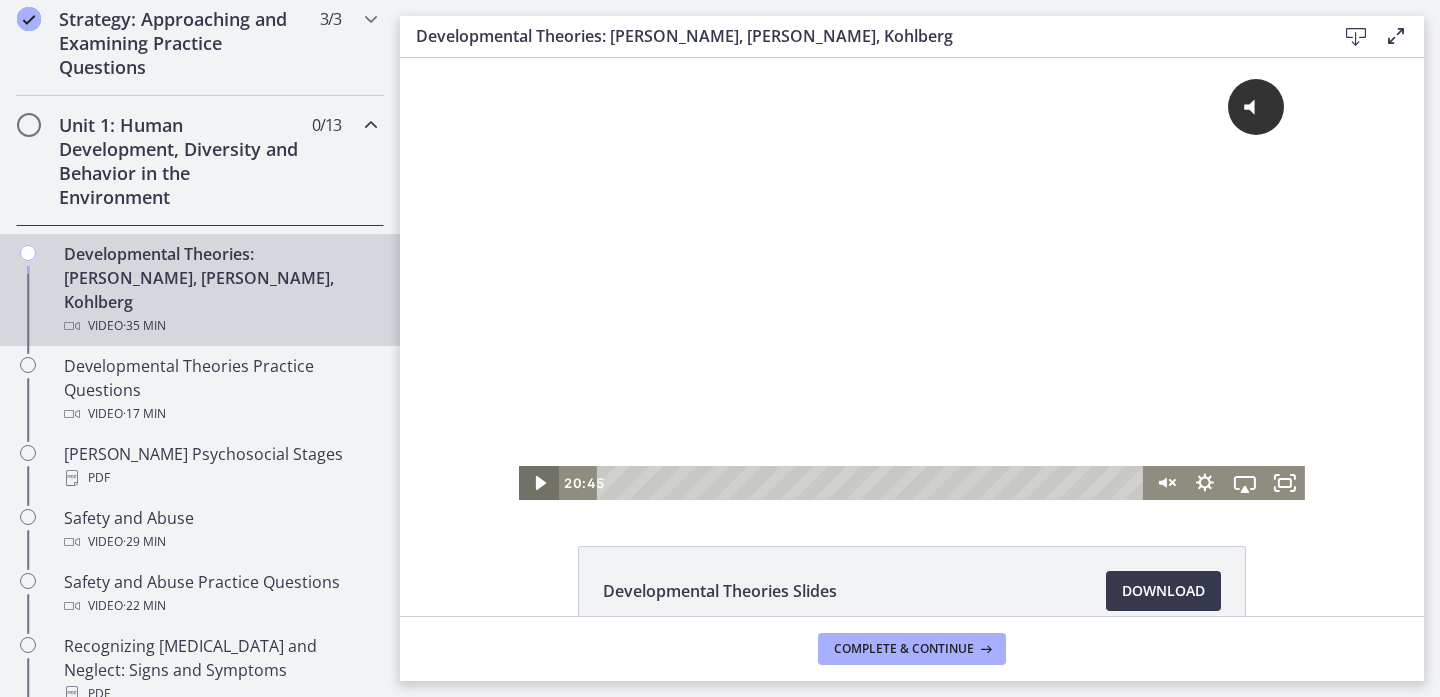click 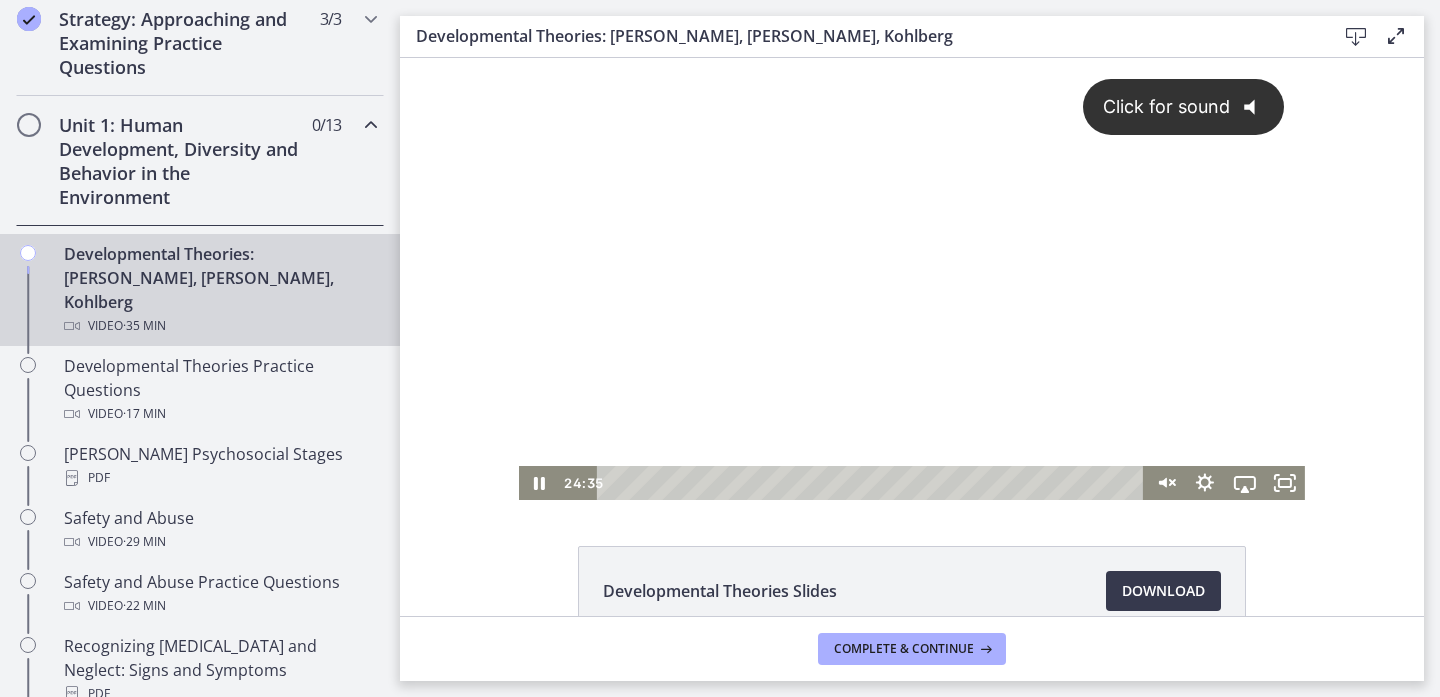 click on "Click for sound" at bounding box center (1157, 106) 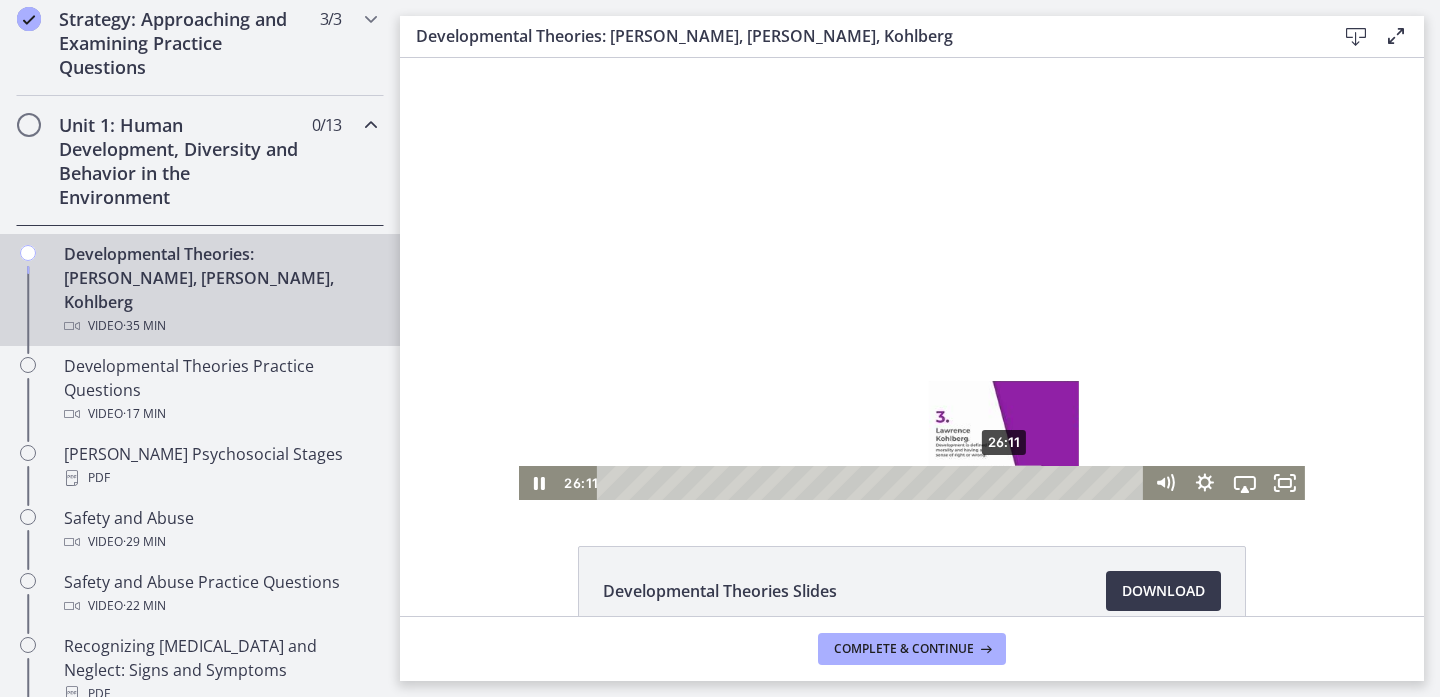 click on "26:11" at bounding box center [873, 483] 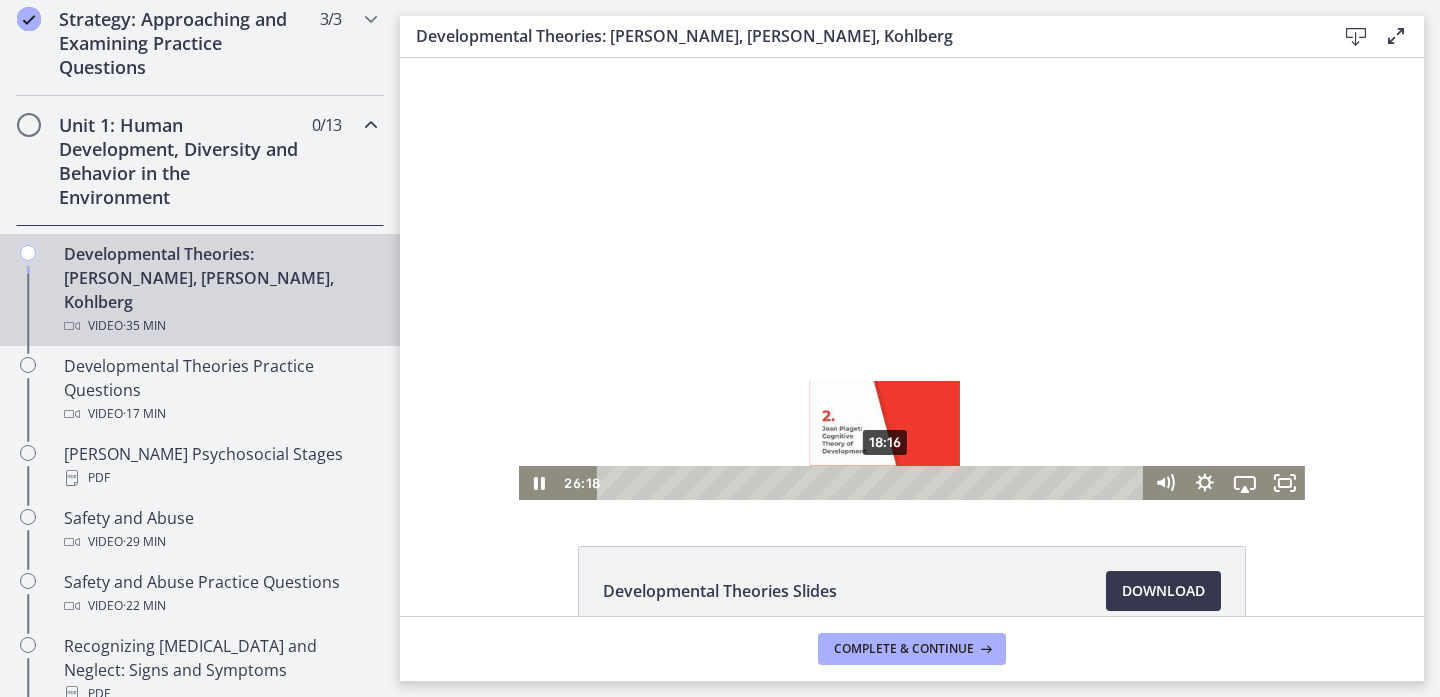 click on "18:16" at bounding box center (873, 483) 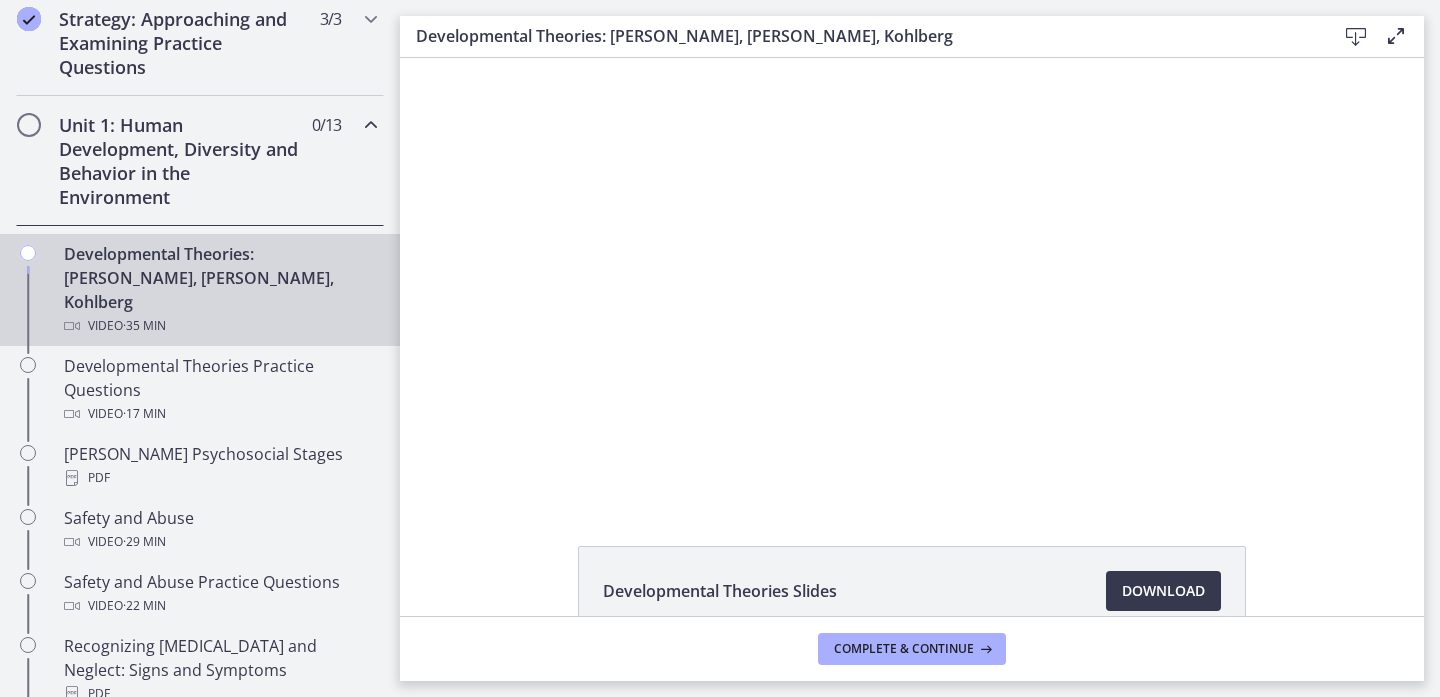 click on "Click for sound
@keyframes VOLUME_SMALL_WAVE_FLASH {
0% { opacity: 0; }
33% { opacity: 1; }
66% { opacity: 1; }
100% { opacity: 0; }
}
@keyframes VOLUME_LARGE_WAVE_FLASH {
0% { opacity: 0; }
33% { opacity: 1; }
66% { opacity: 1; }
100% { opacity: 0; }
}
.volume__small-wave {
animation: VOLUME_SMALL_WAVE_FLASH 2s infinite;
opacity: 0;
}
.volume__large-wave {
animation: VOLUME_LARGE_WAVE_FLASH 2s infinite .3s;
opacity: 0;
}
18:17 8:53" at bounding box center [912, 279] 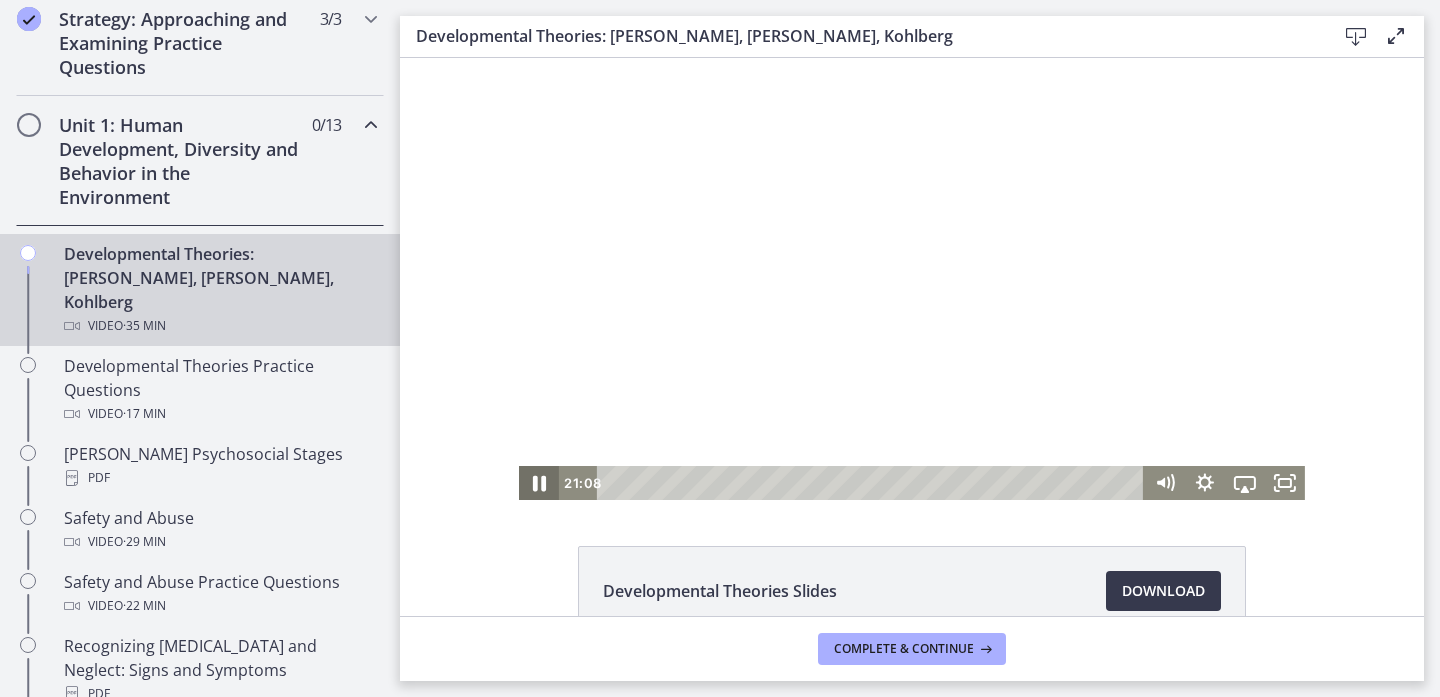 click 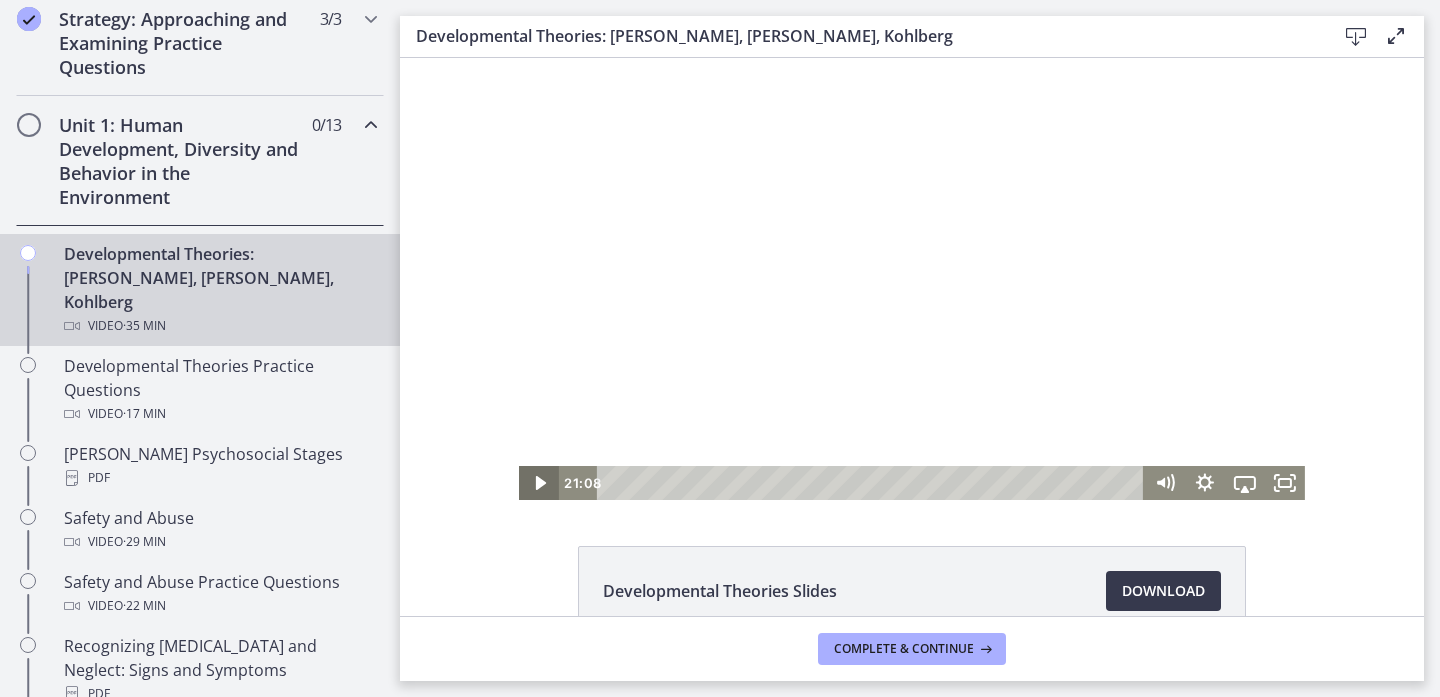 drag, startPoint x: 527, startPoint y: 487, endPoint x: 548, endPoint y: 471, distance: 26.400757 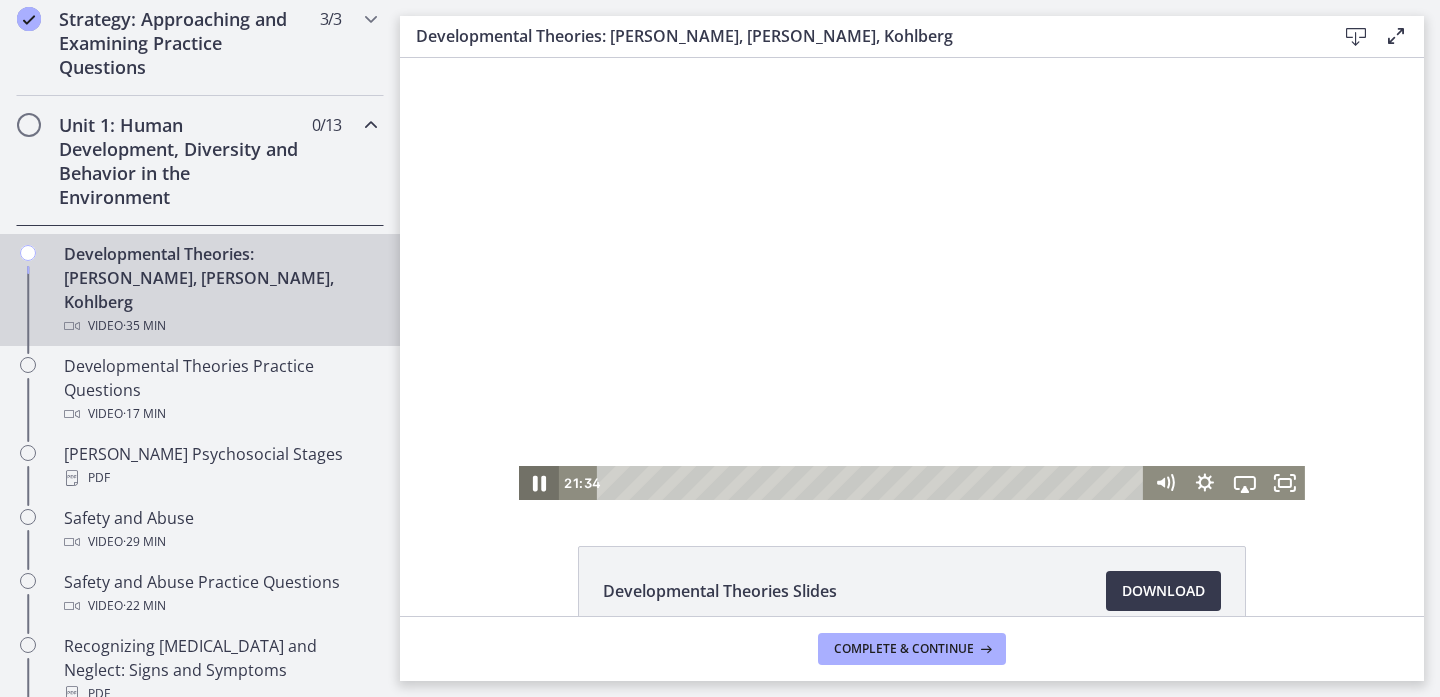 click 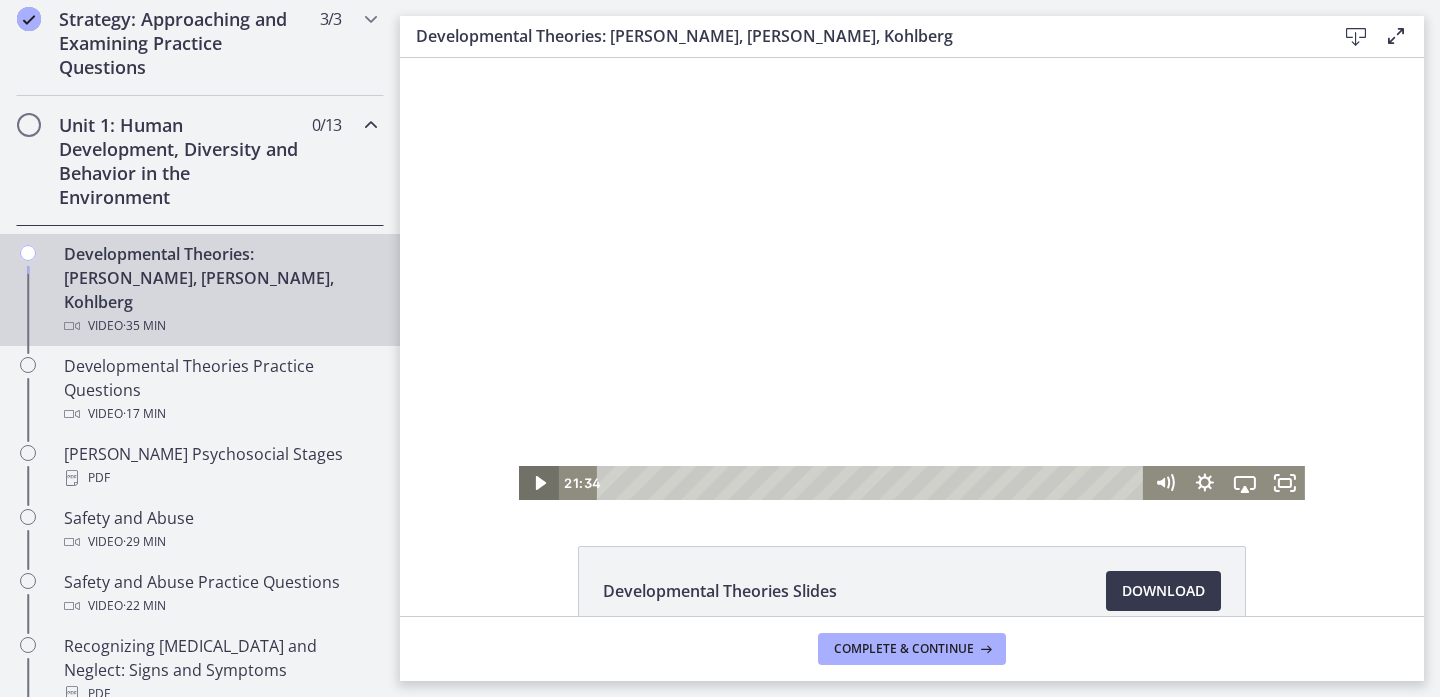 click 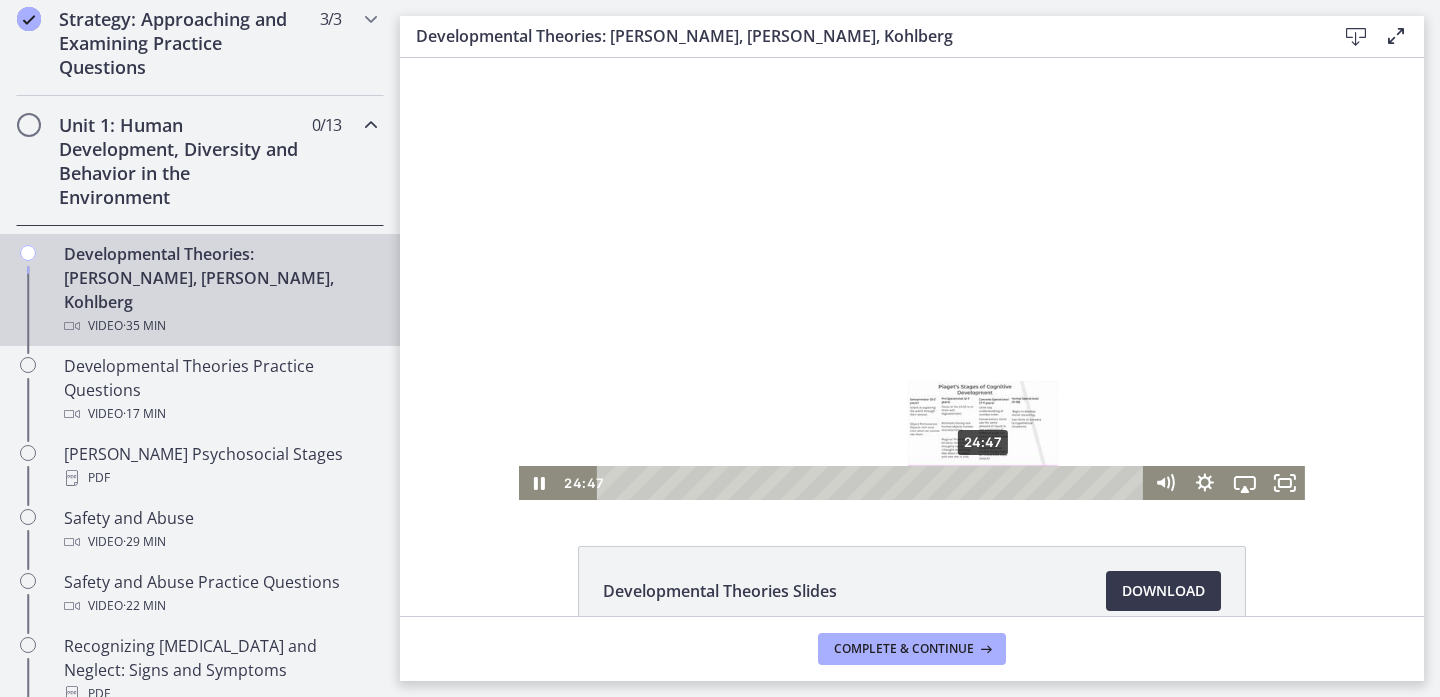 click on "24:47" at bounding box center (873, 483) 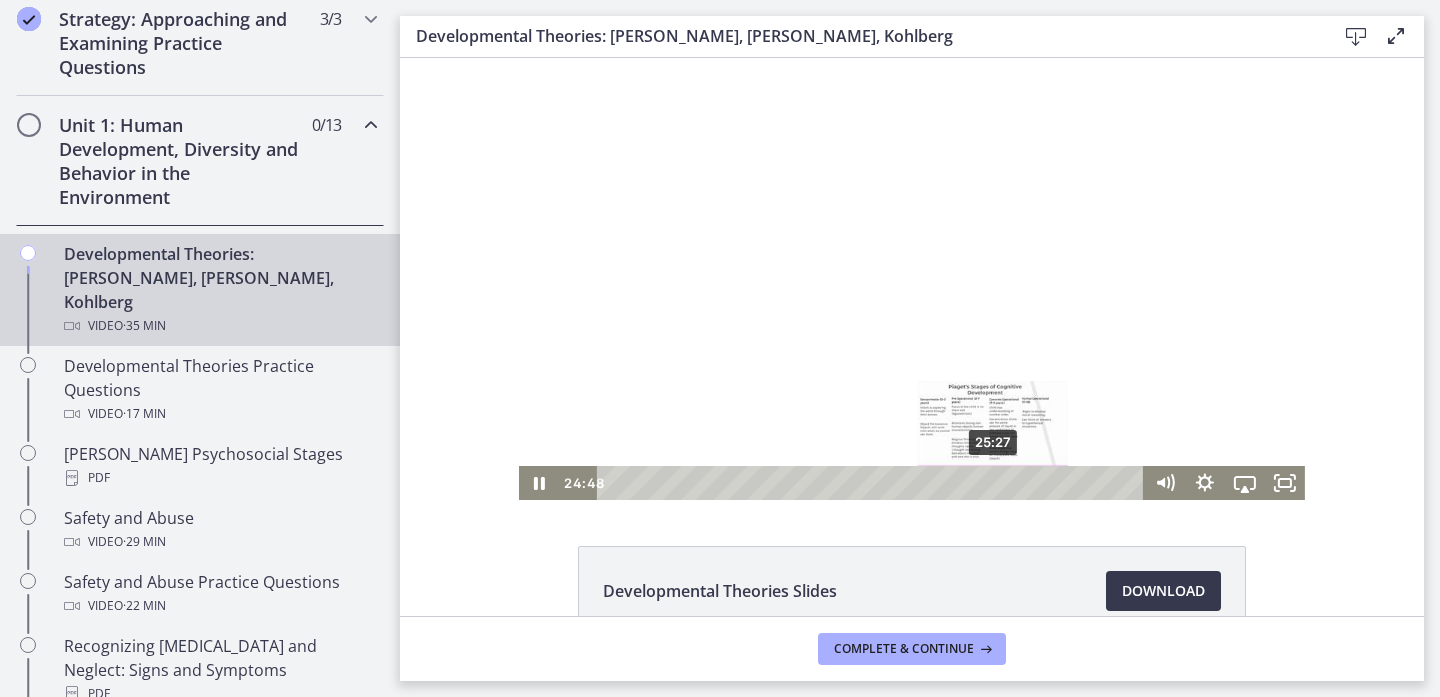click on "25:27" at bounding box center [873, 483] 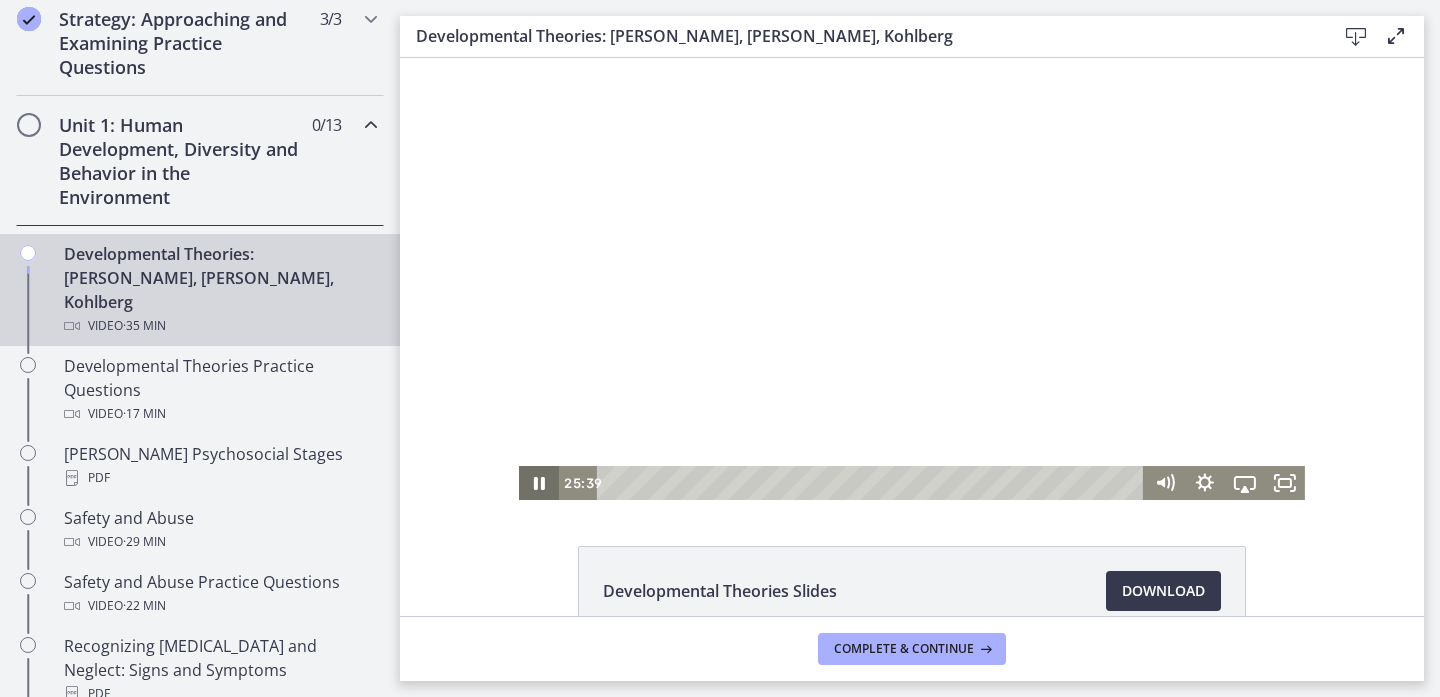 click 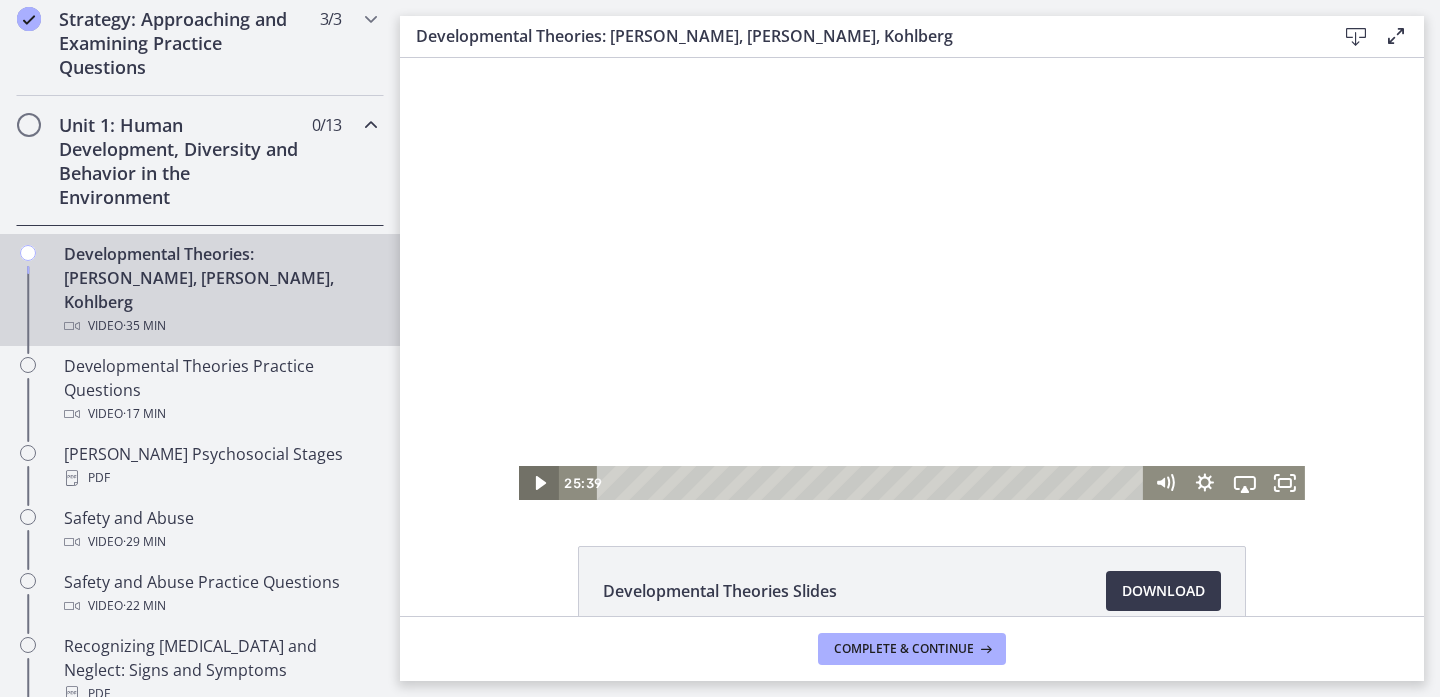 click 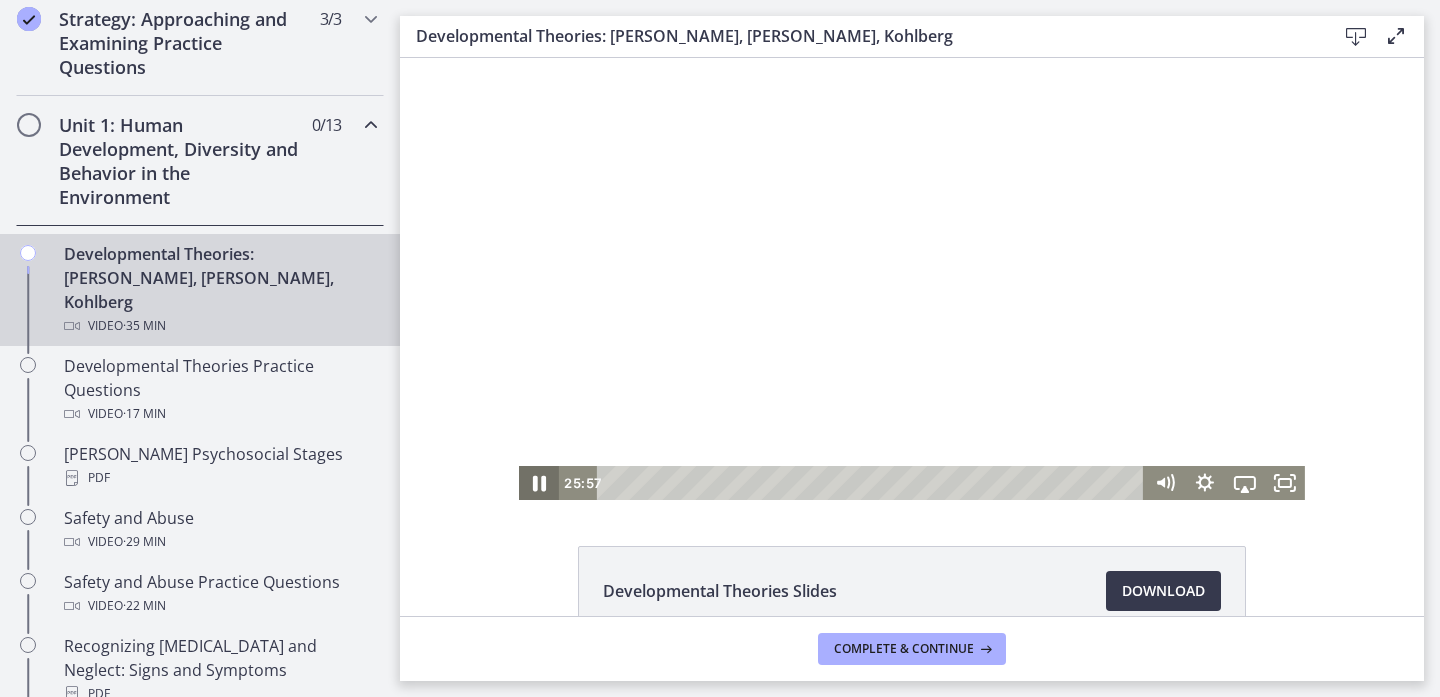 click 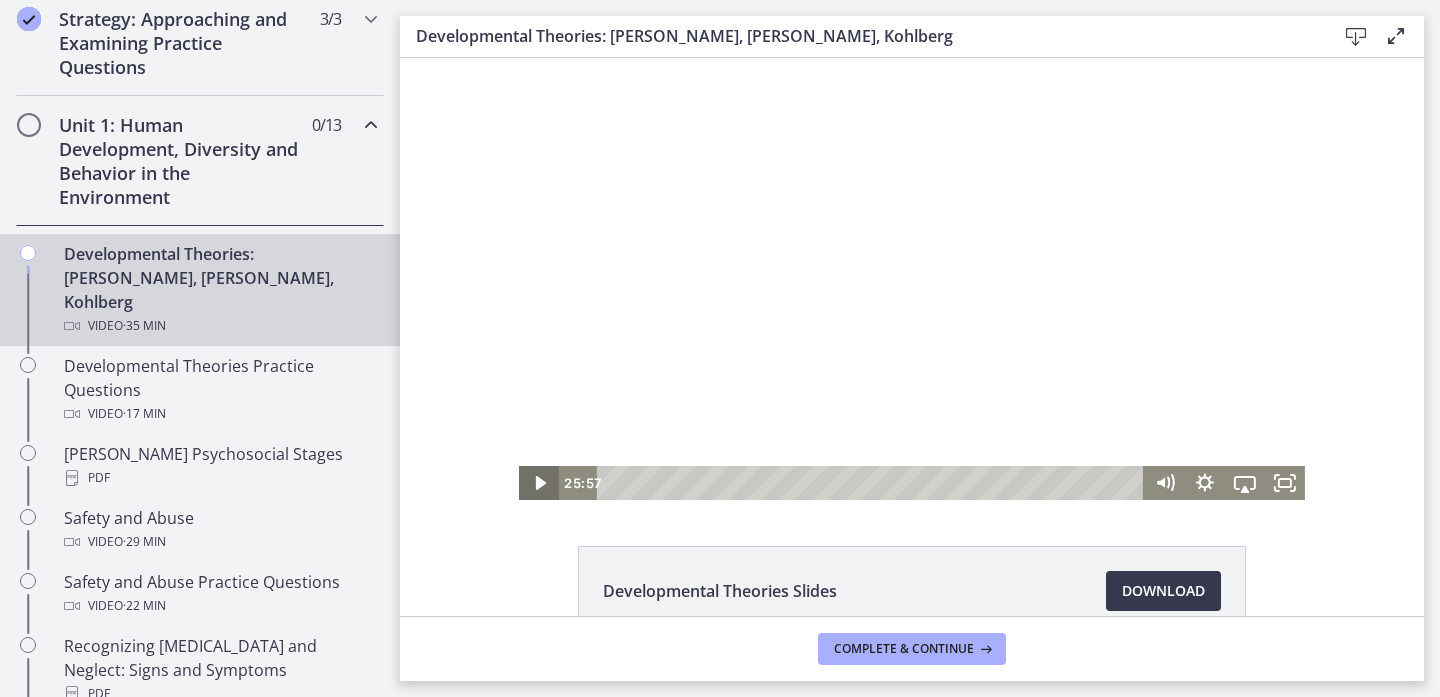 click 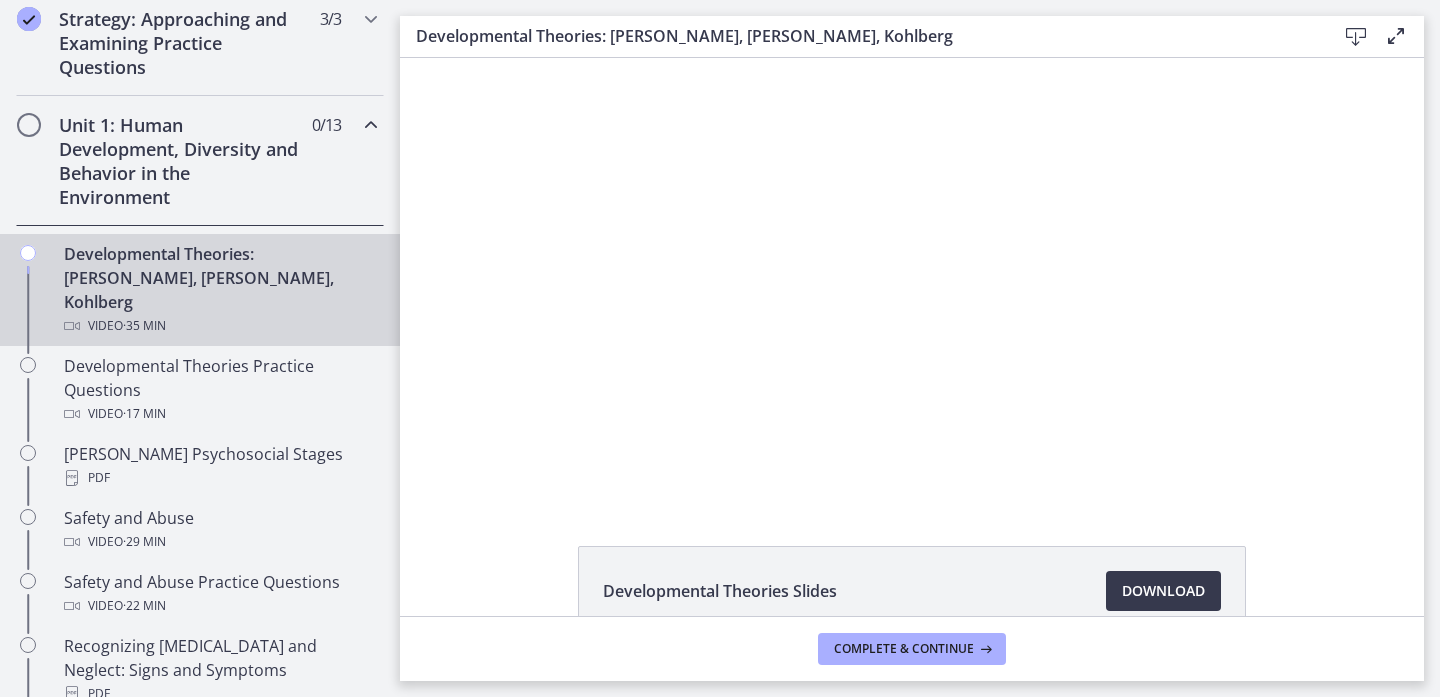 scroll, scrollTop: 116, scrollLeft: 0, axis: vertical 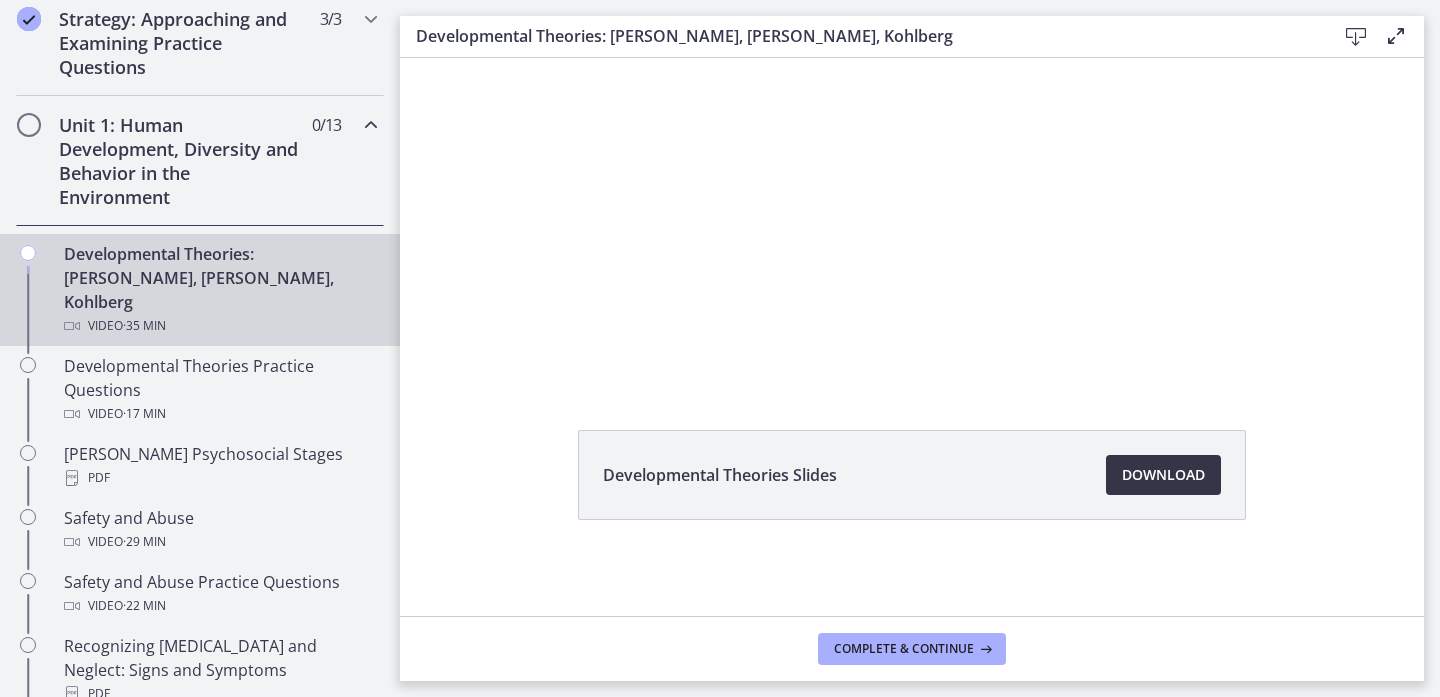 click on "Download
Opens in a new window" at bounding box center [1163, 475] 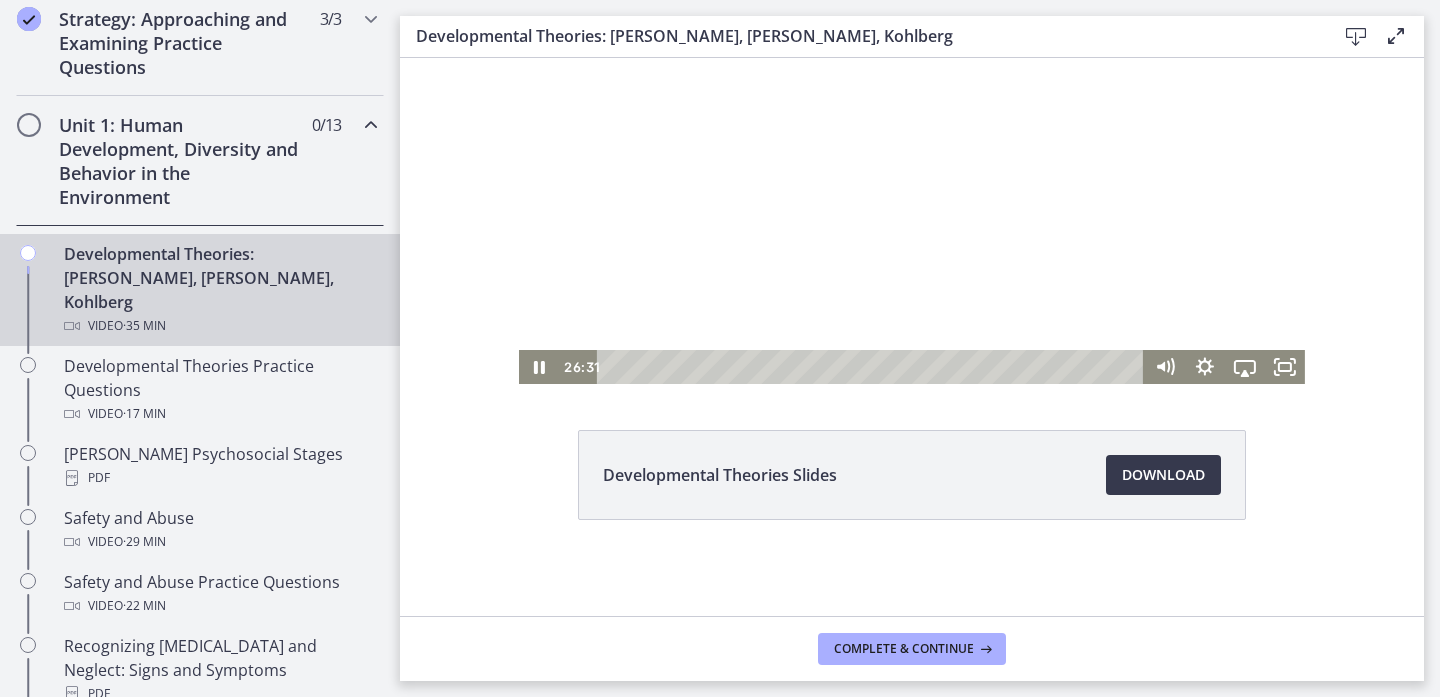 scroll, scrollTop: 0, scrollLeft: 0, axis: both 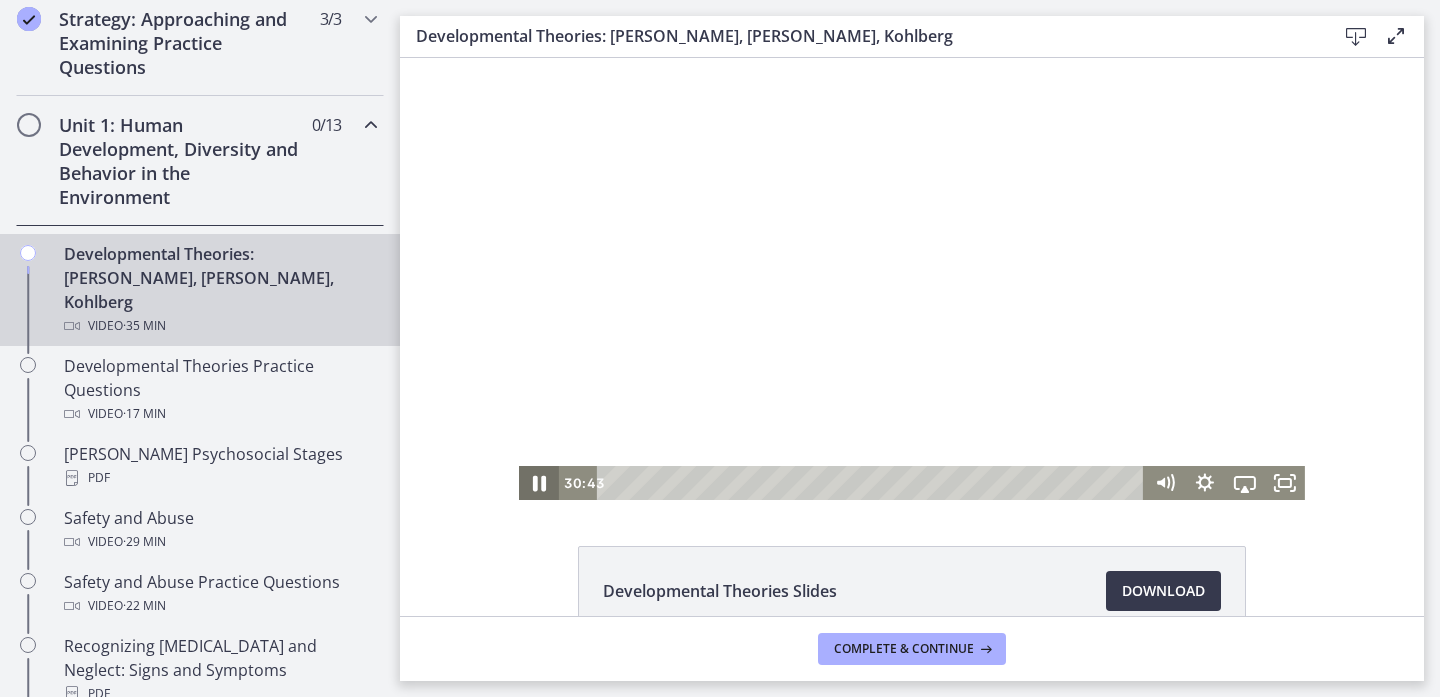 click 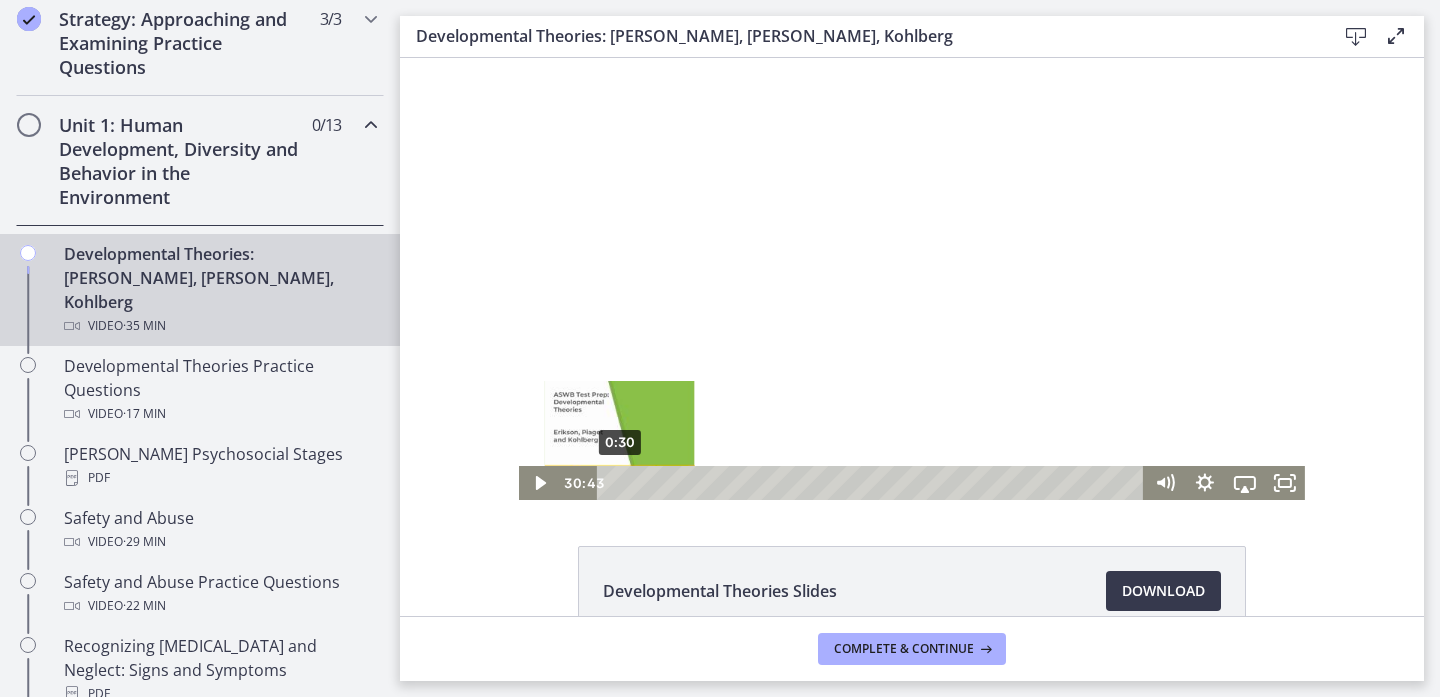 click on "0:30" at bounding box center [873, 483] 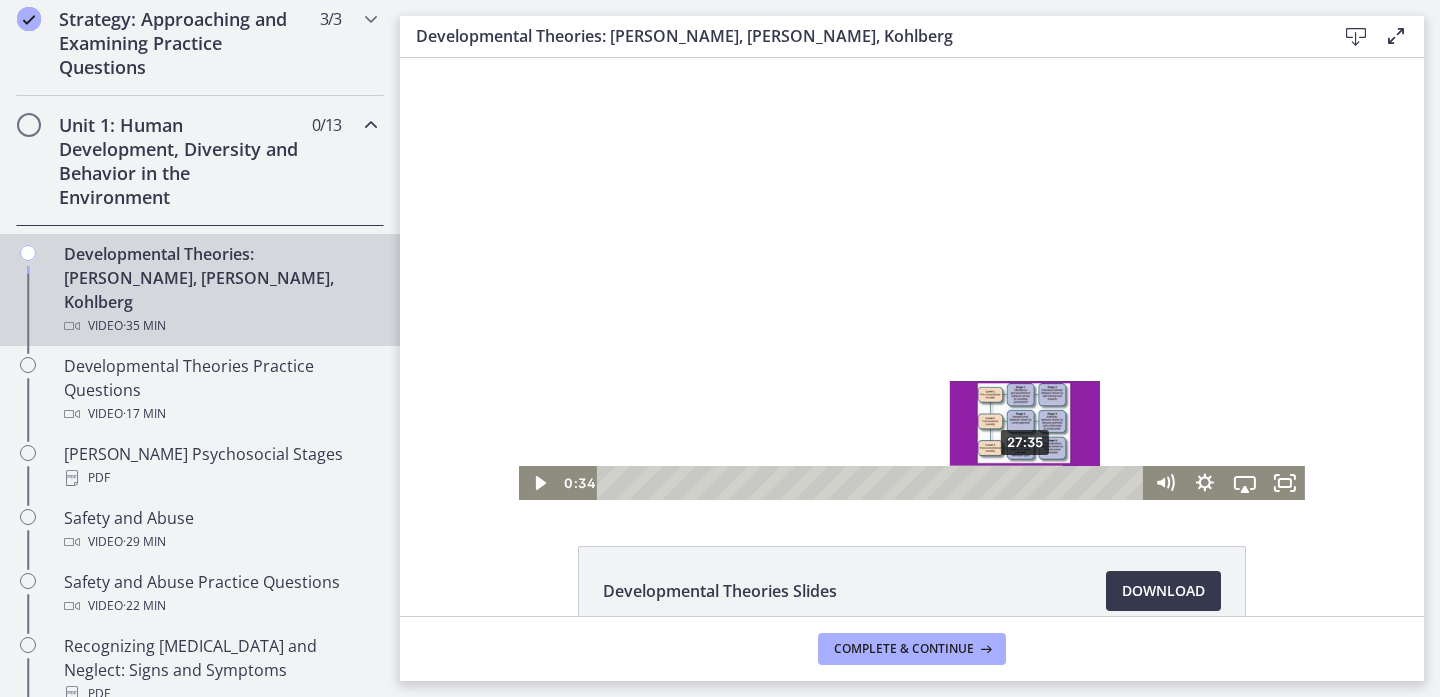 click on "27:35" at bounding box center (873, 483) 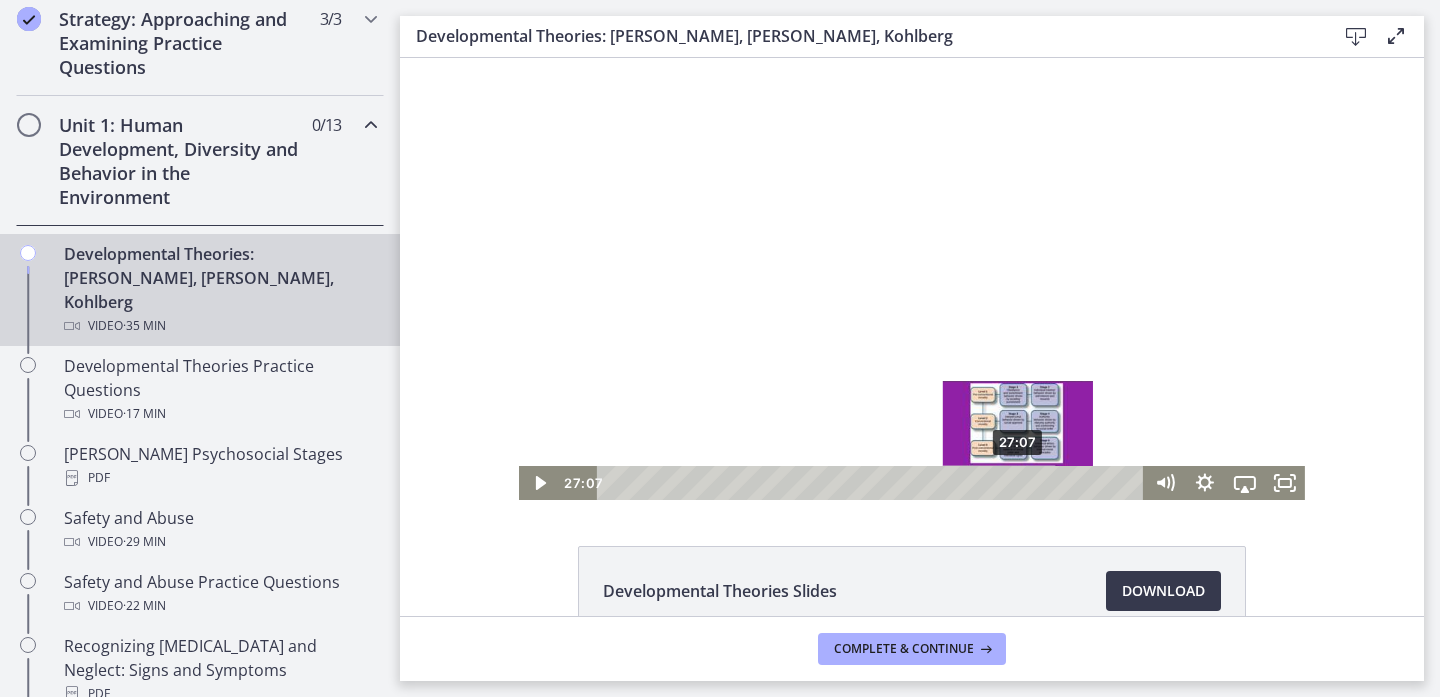 click on "27:07" at bounding box center (873, 483) 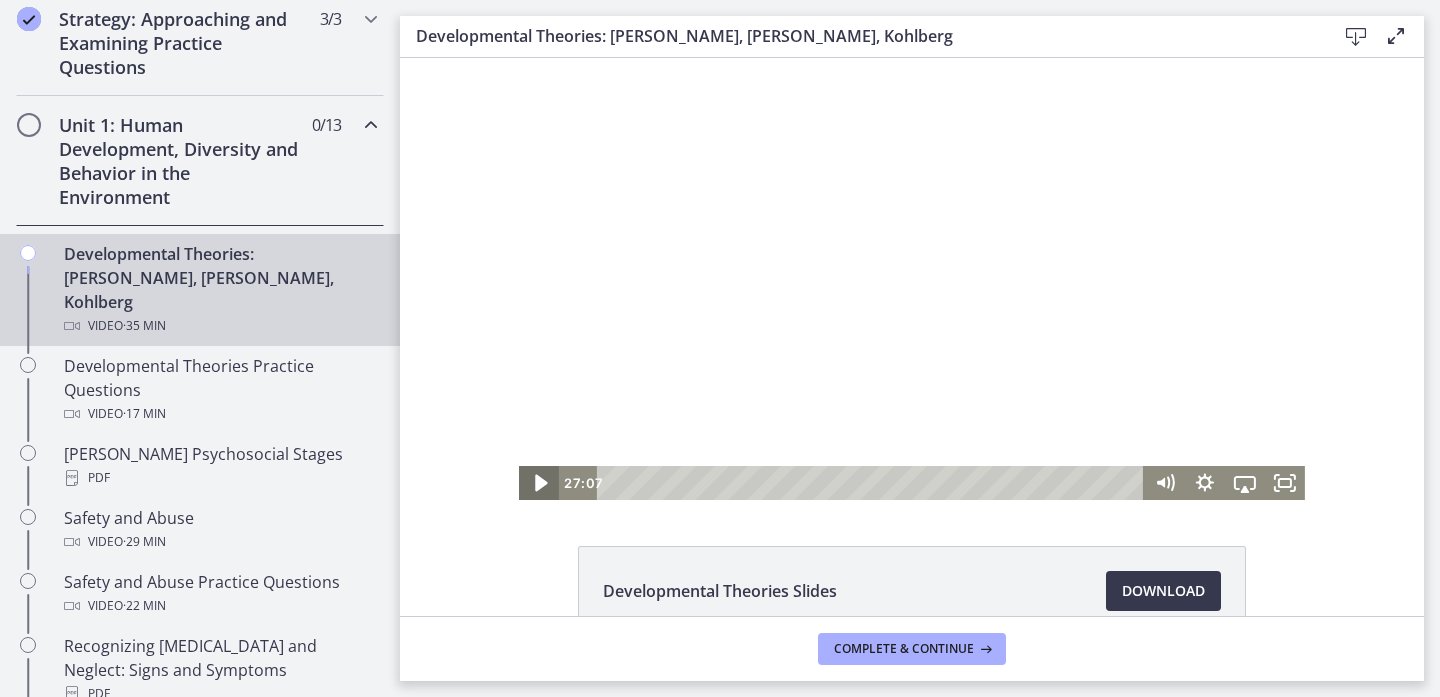 click 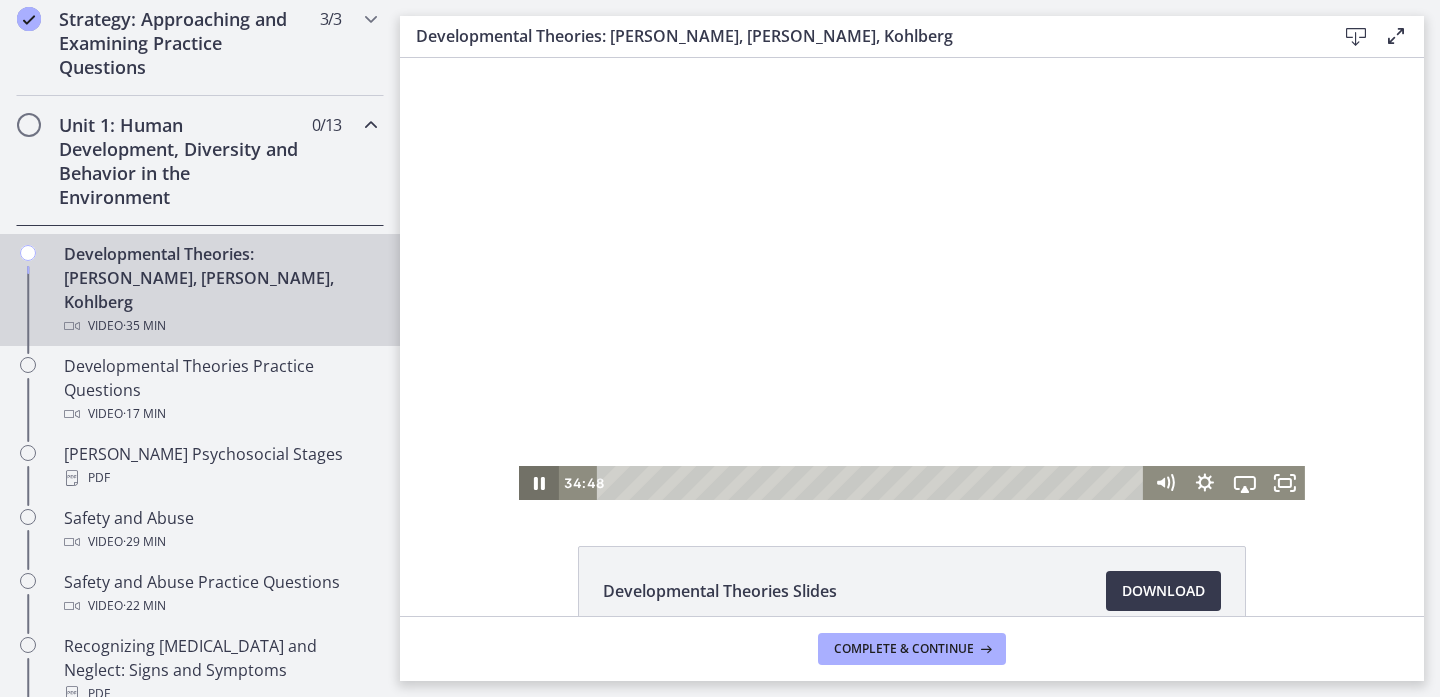 click 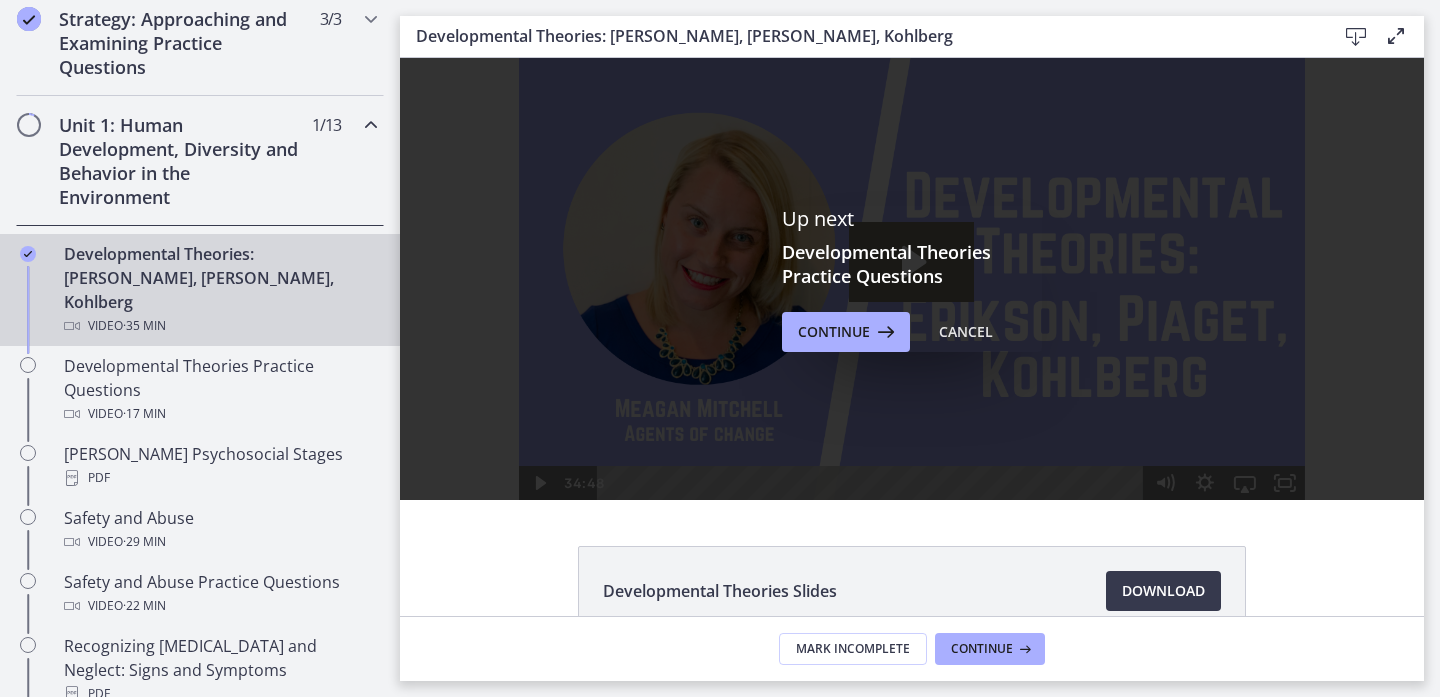 scroll, scrollTop: 0, scrollLeft: 0, axis: both 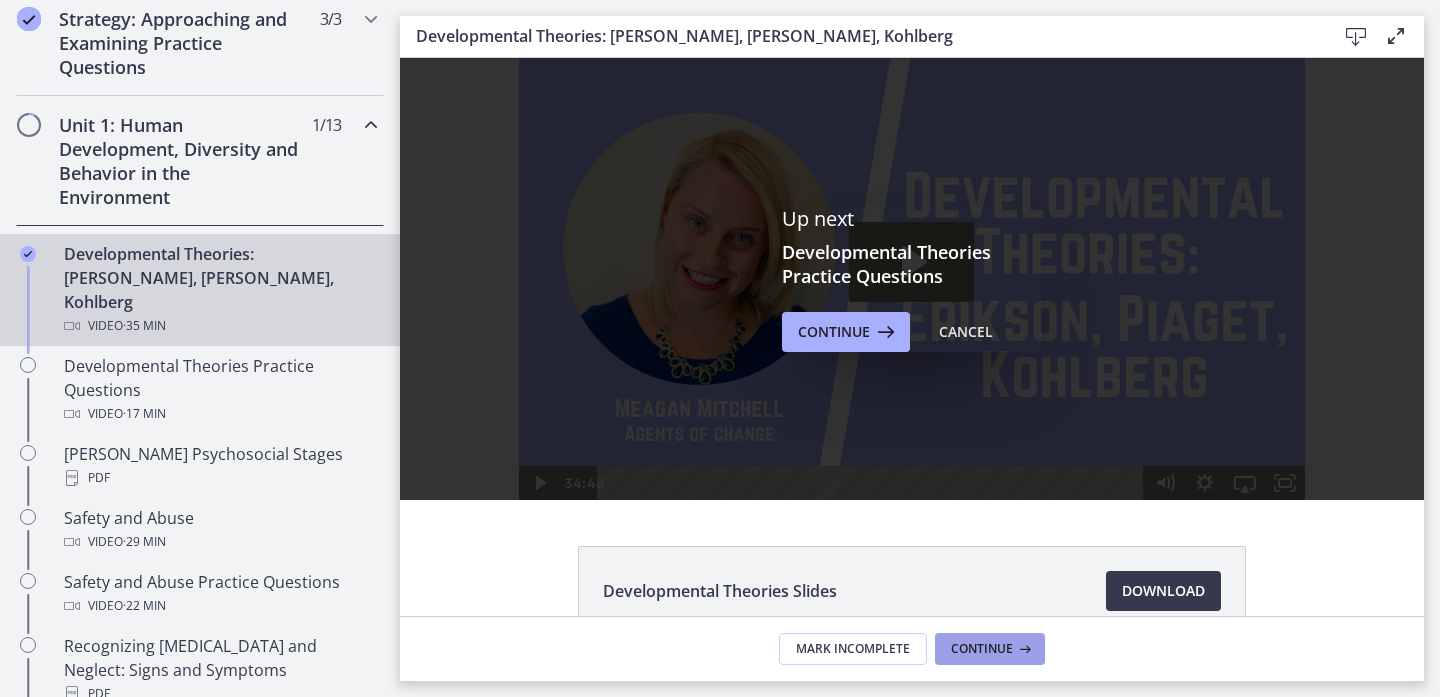 click on "Continue" at bounding box center [990, 649] 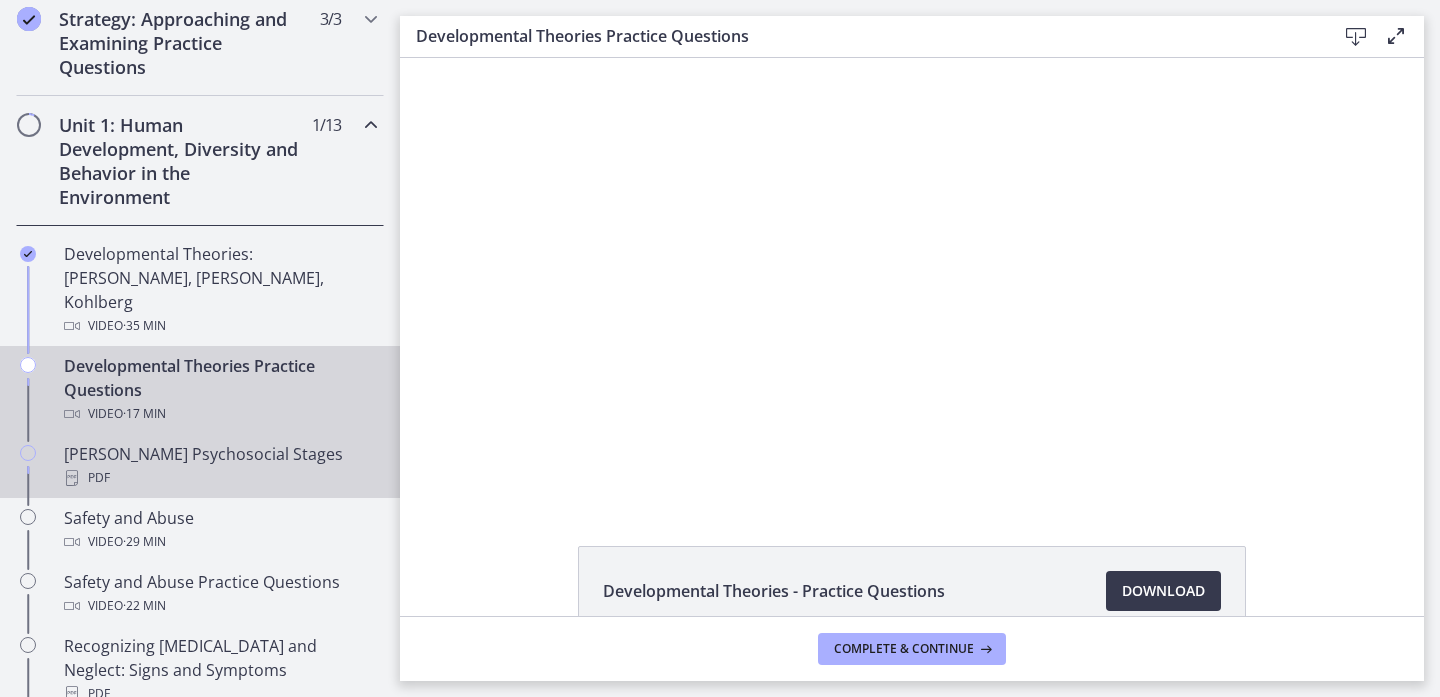 scroll, scrollTop: 0, scrollLeft: 0, axis: both 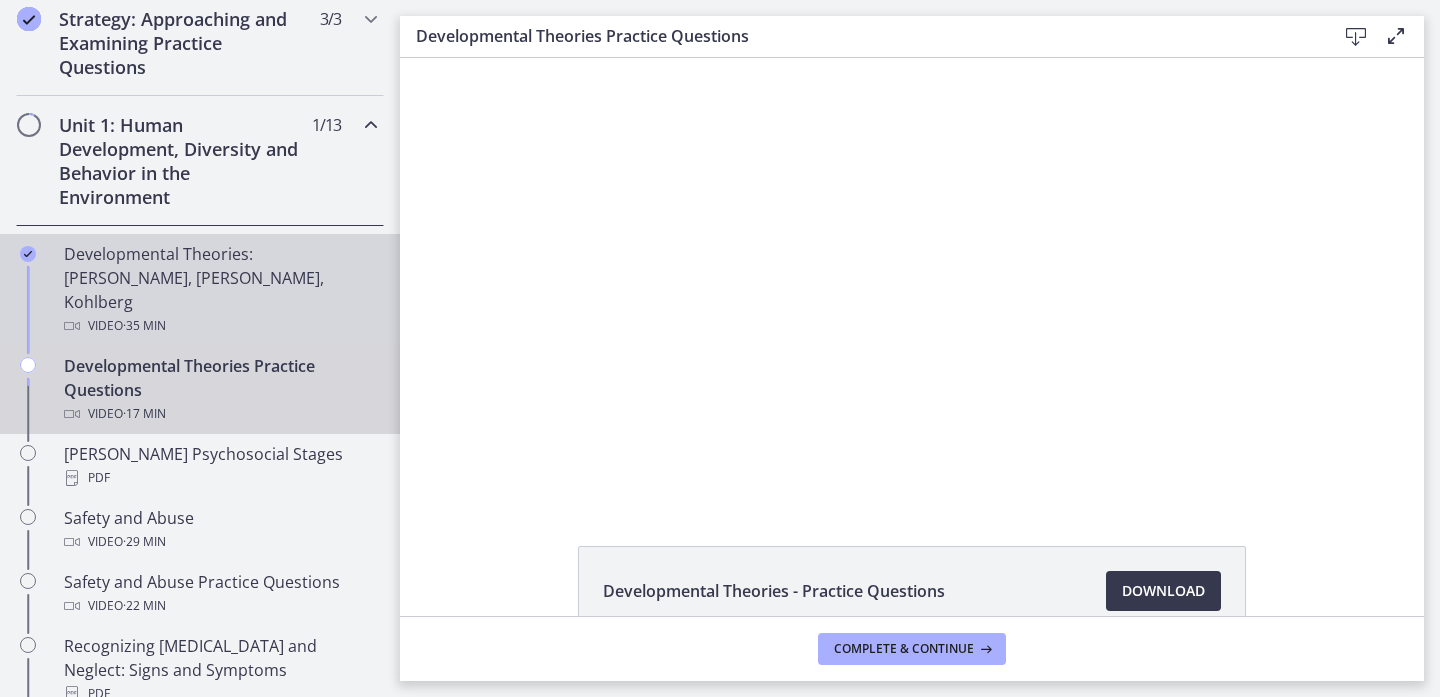 click on "Developmental Theories: [PERSON_NAME], [PERSON_NAME], Kohlberg
Video
·  35 min" at bounding box center [220, 290] 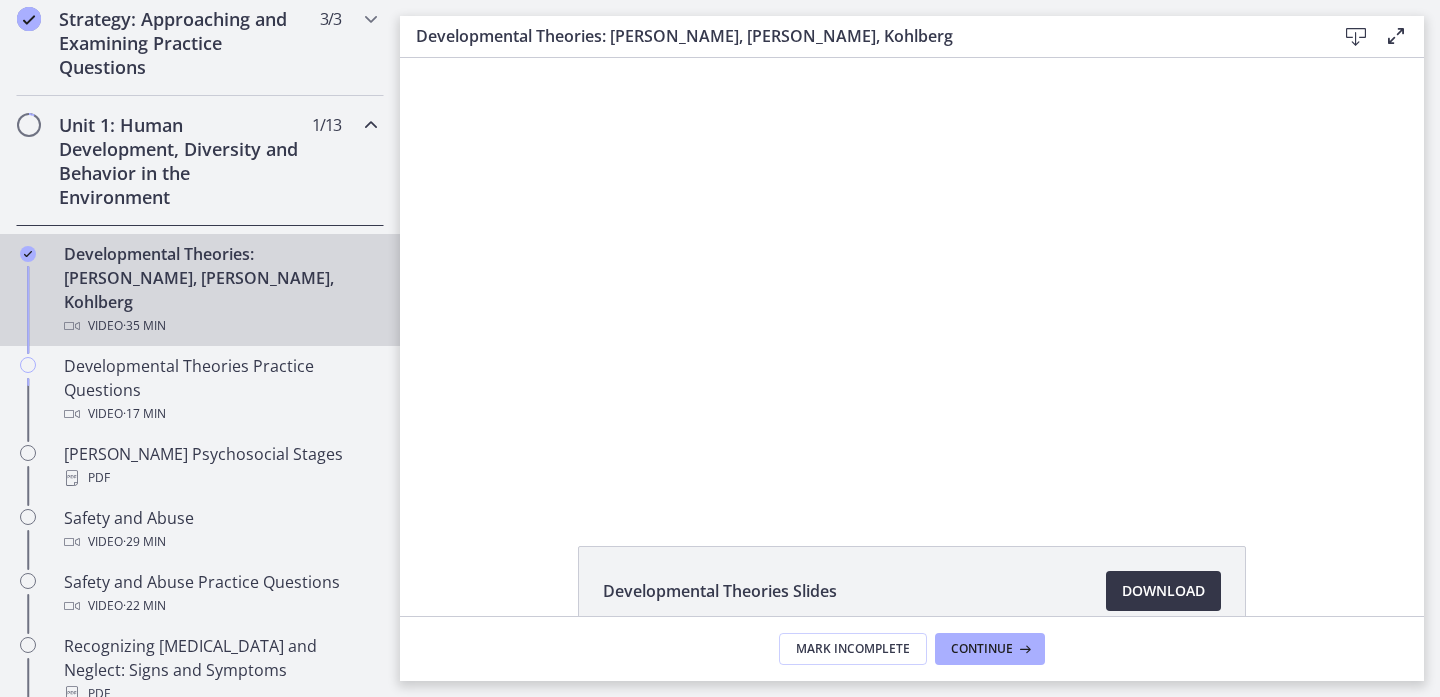 scroll, scrollTop: 0, scrollLeft: 0, axis: both 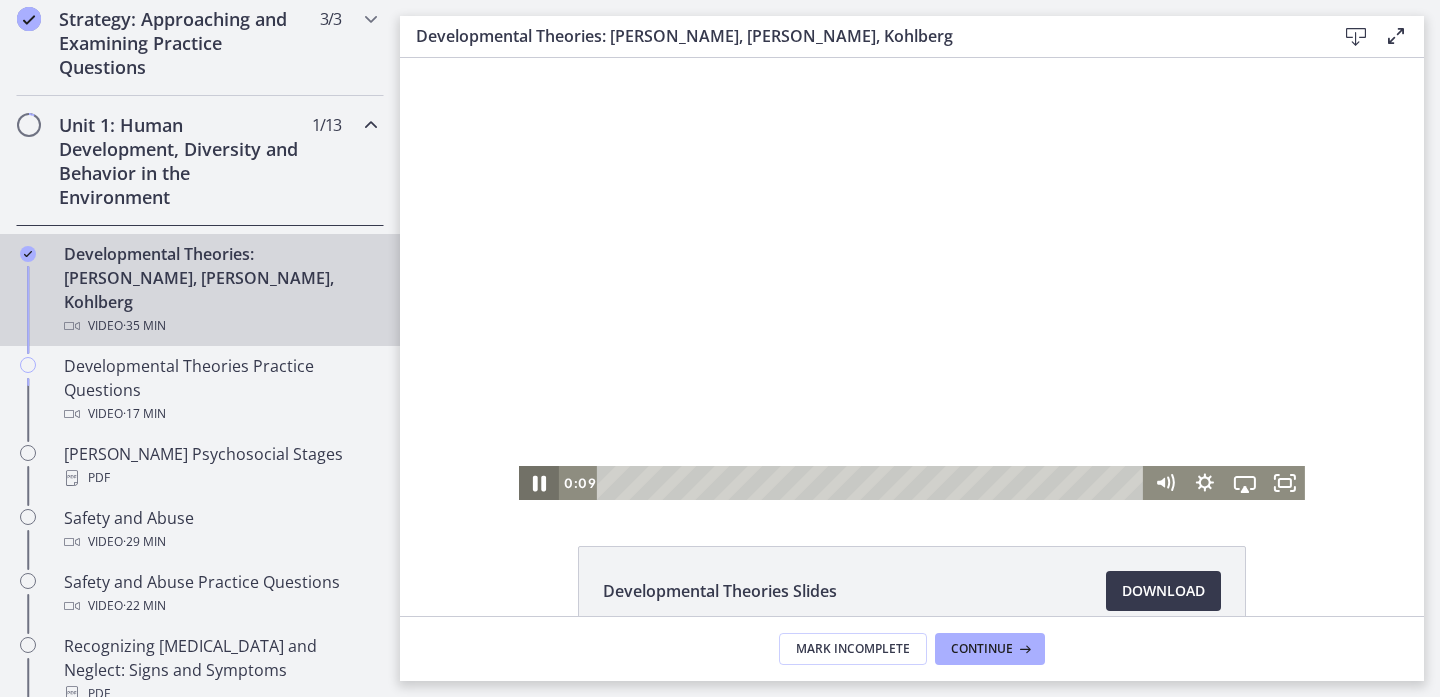 click 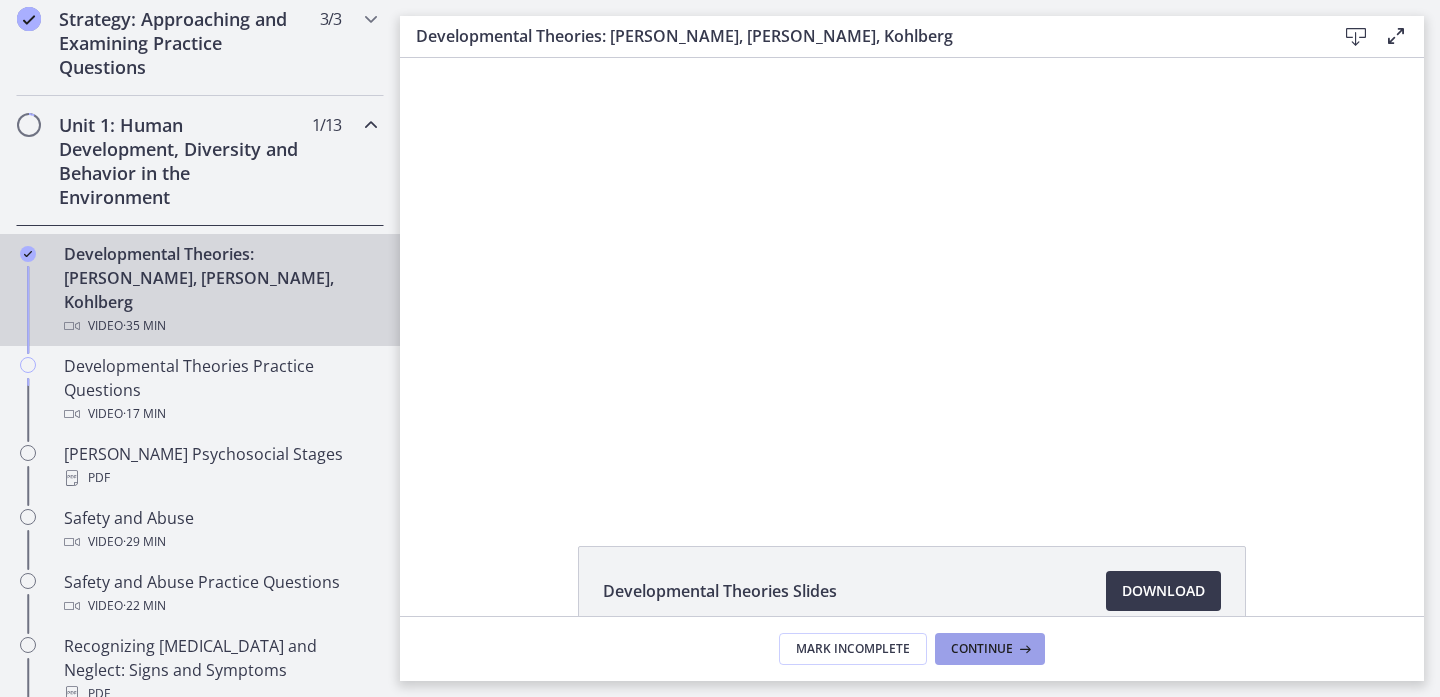 click on "Continue" at bounding box center (982, 649) 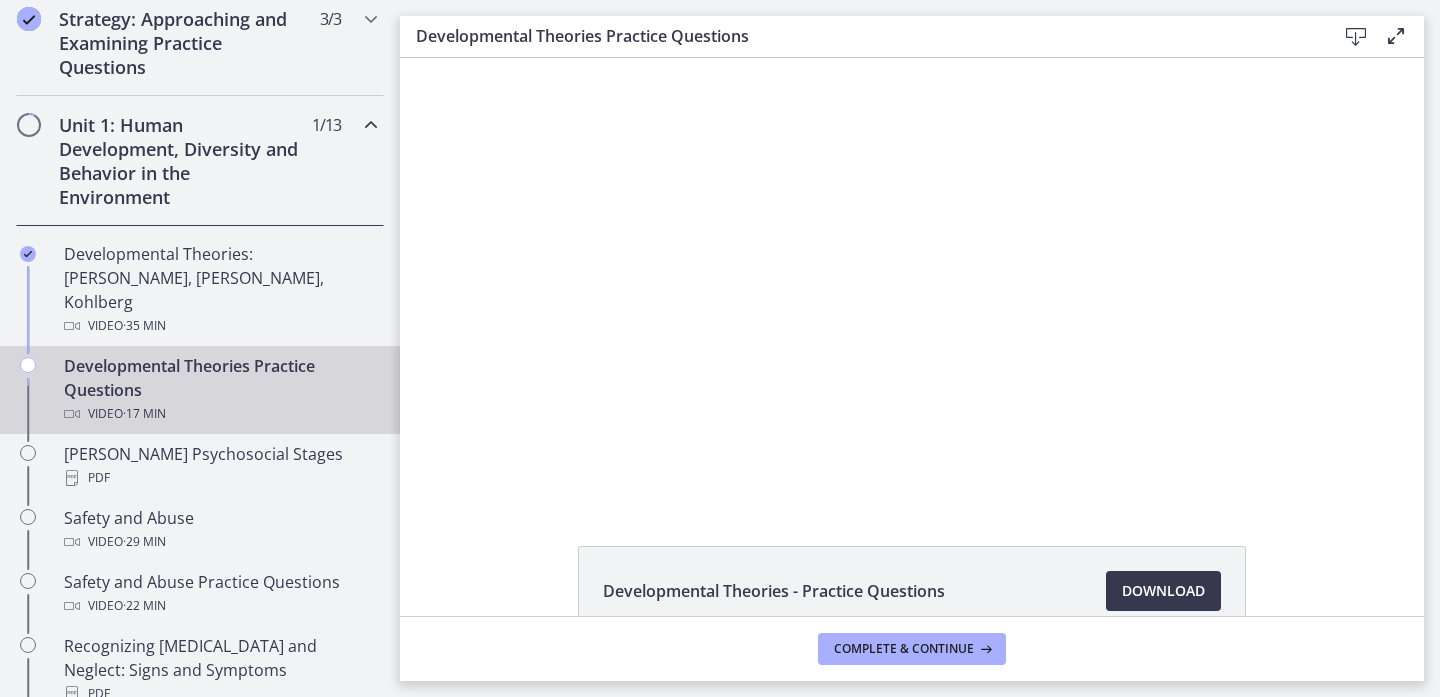 scroll, scrollTop: 0, scrollLeft: 0, axis: both 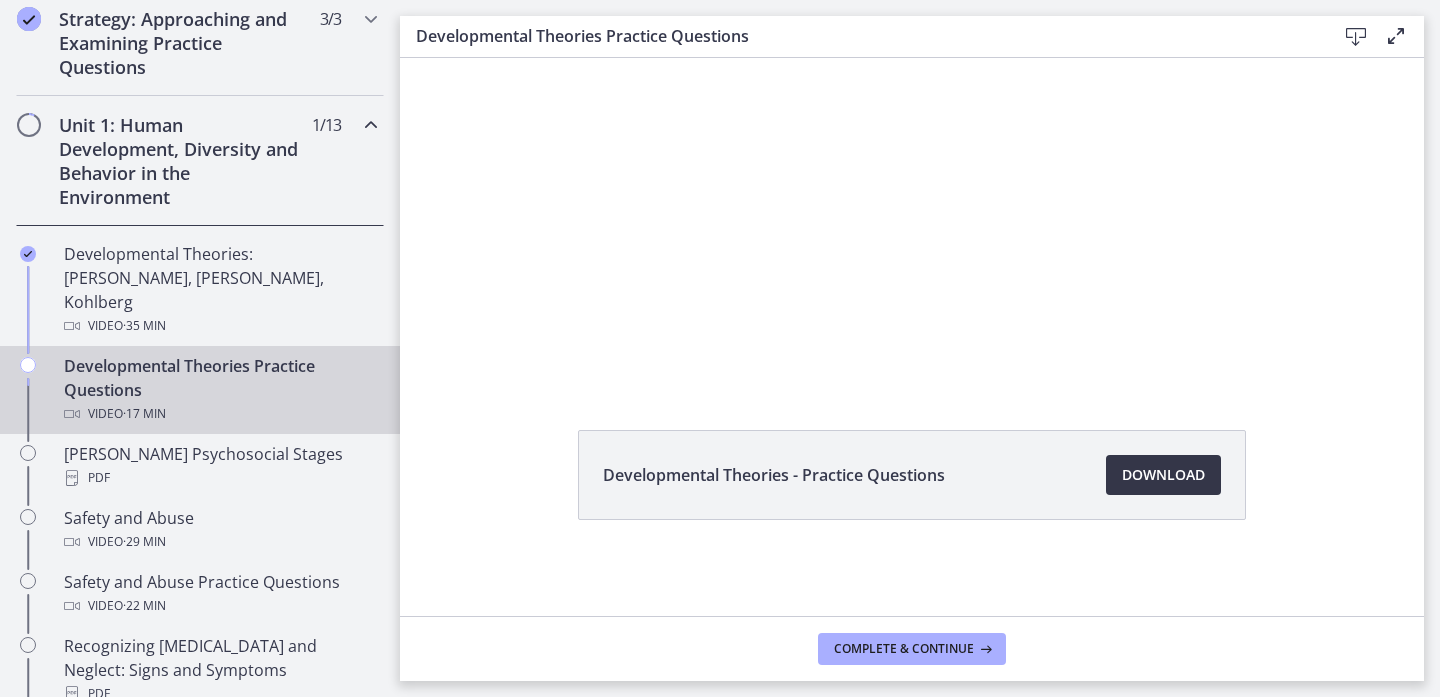 click on "Download
Opens in a new window" at bounding box center [1163, 475] 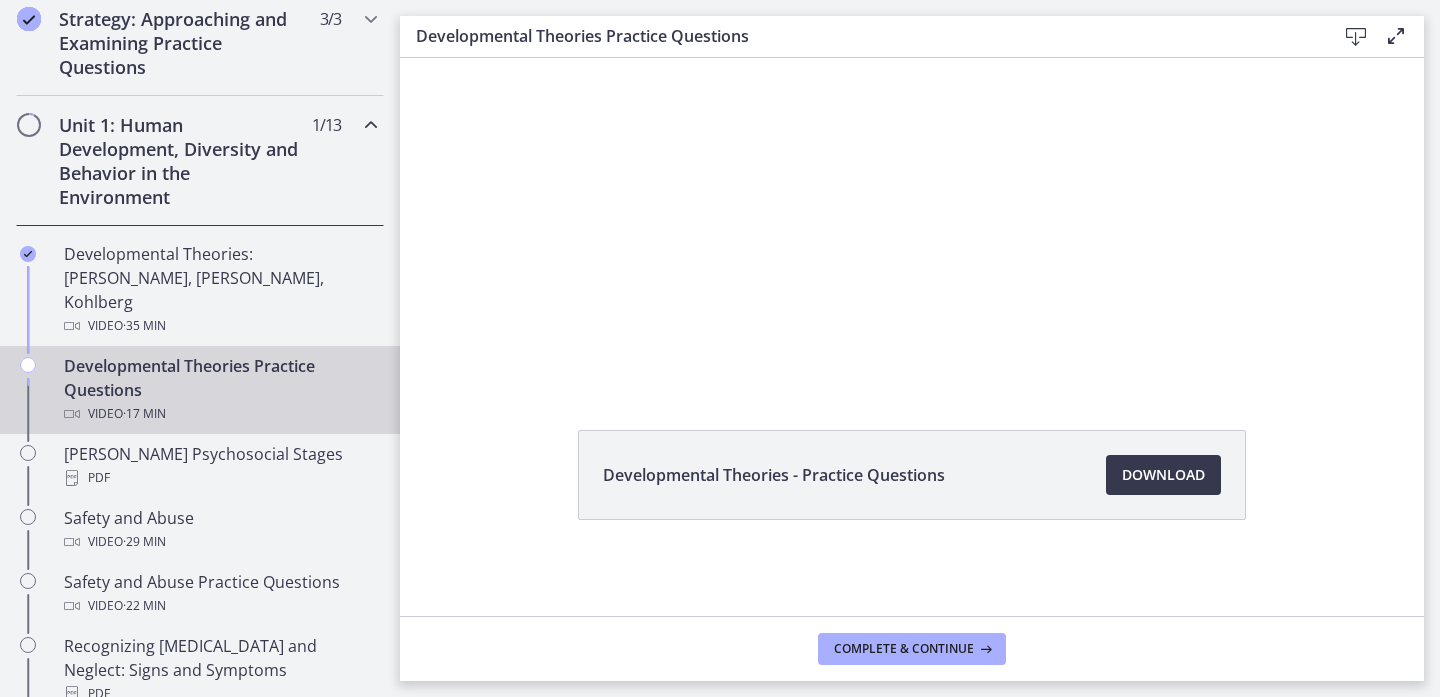 scroll, scrollTop: 0, scrollLeft: 0, axis: both 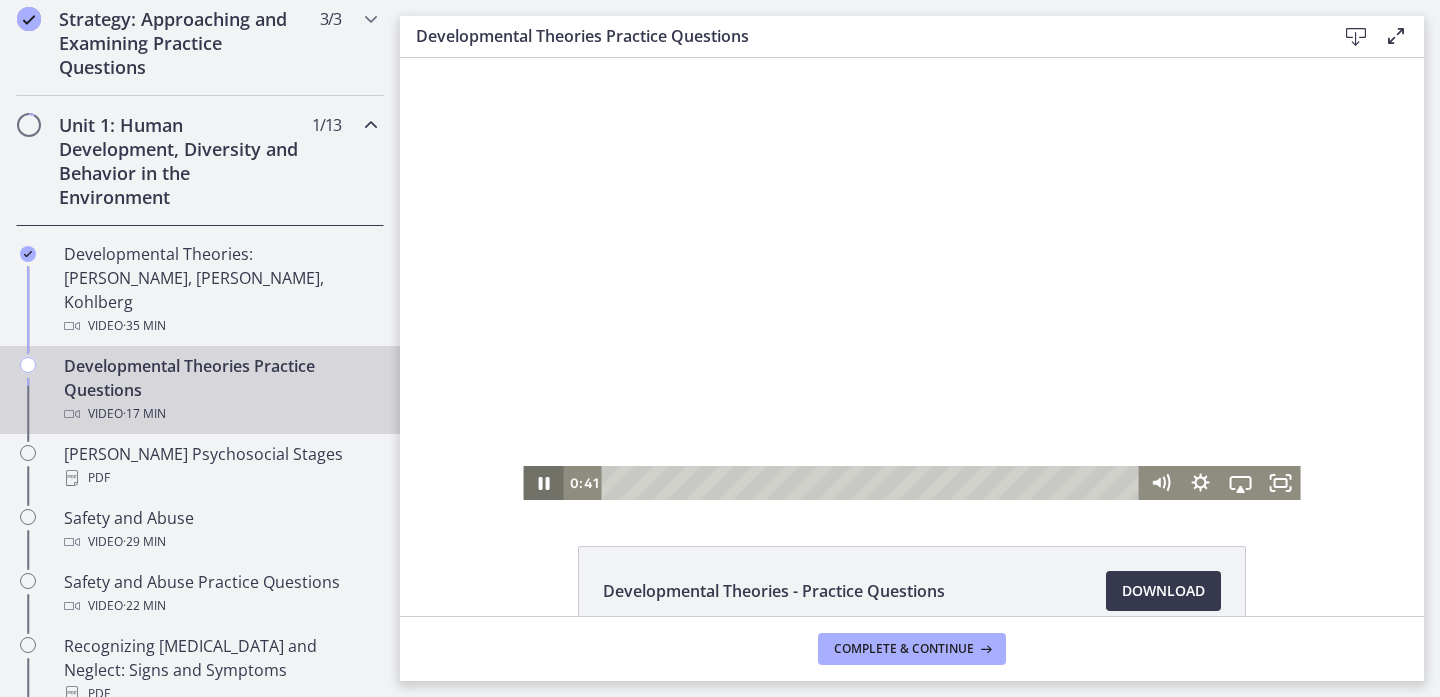 click 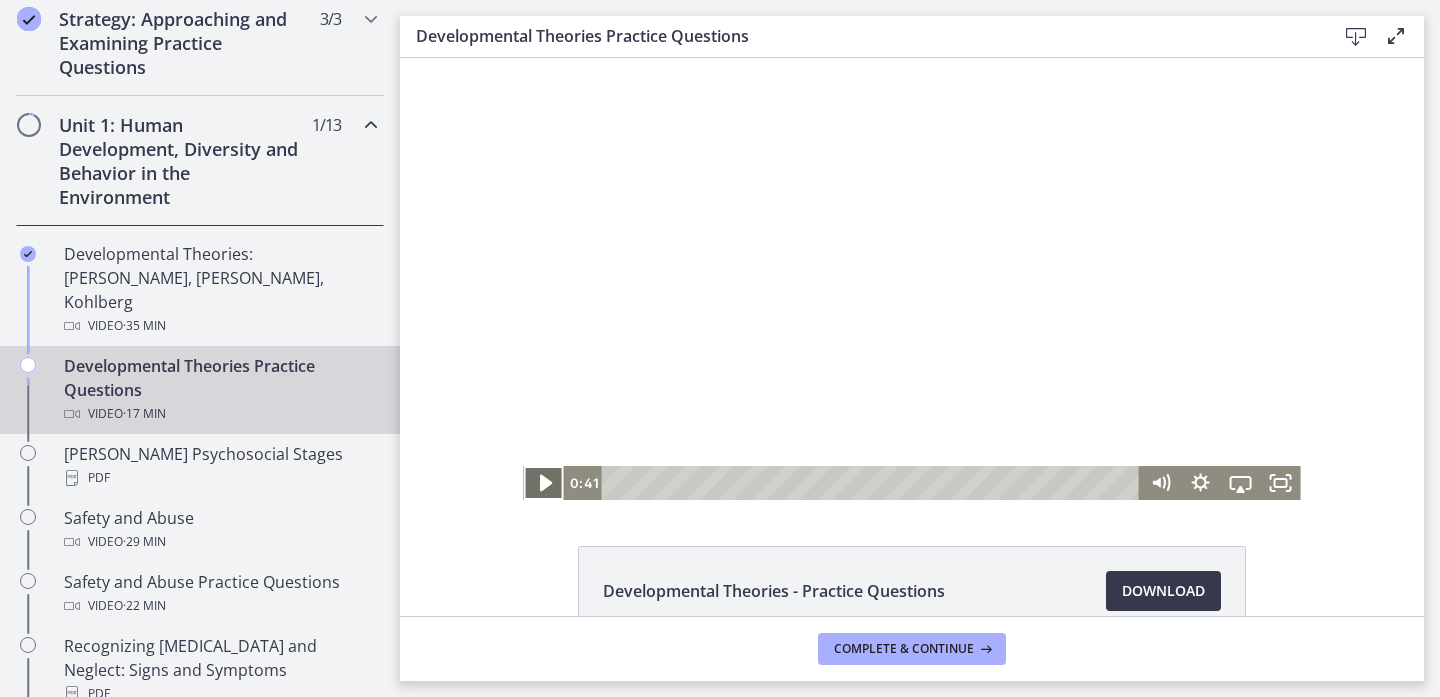 click 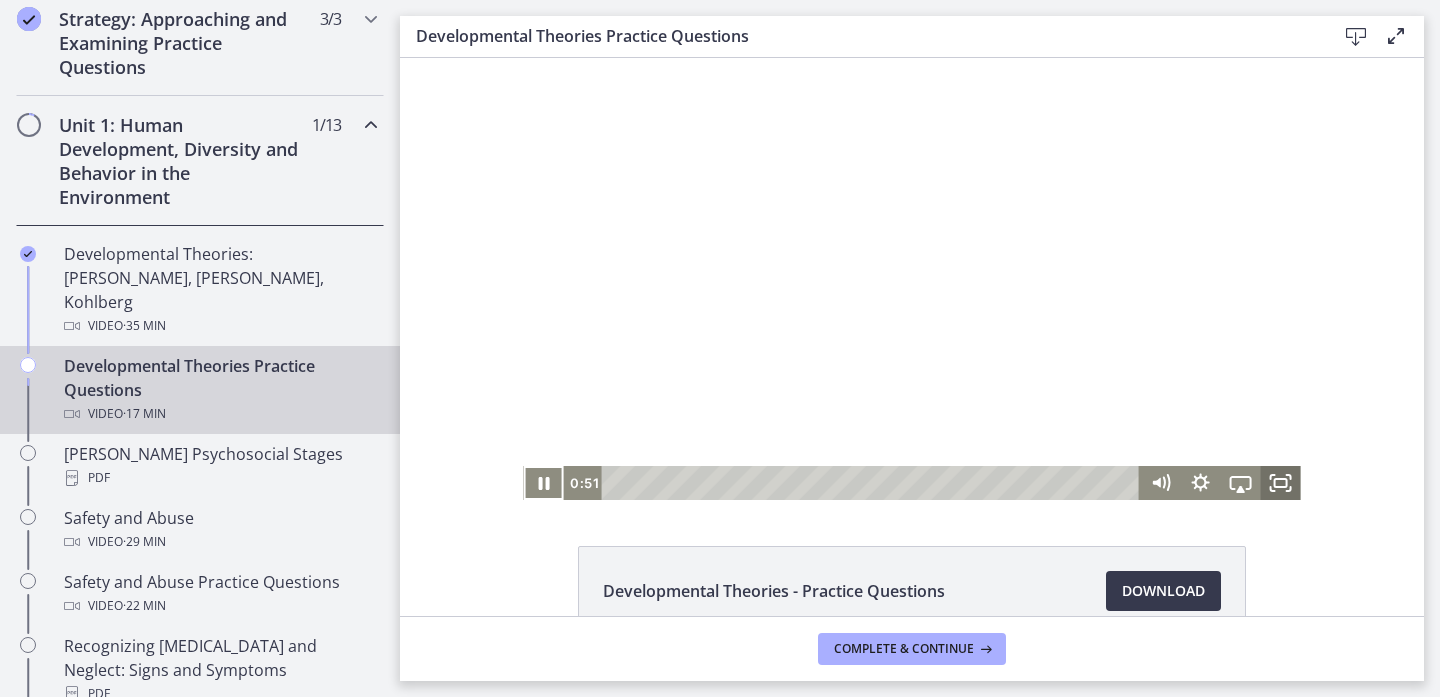 click 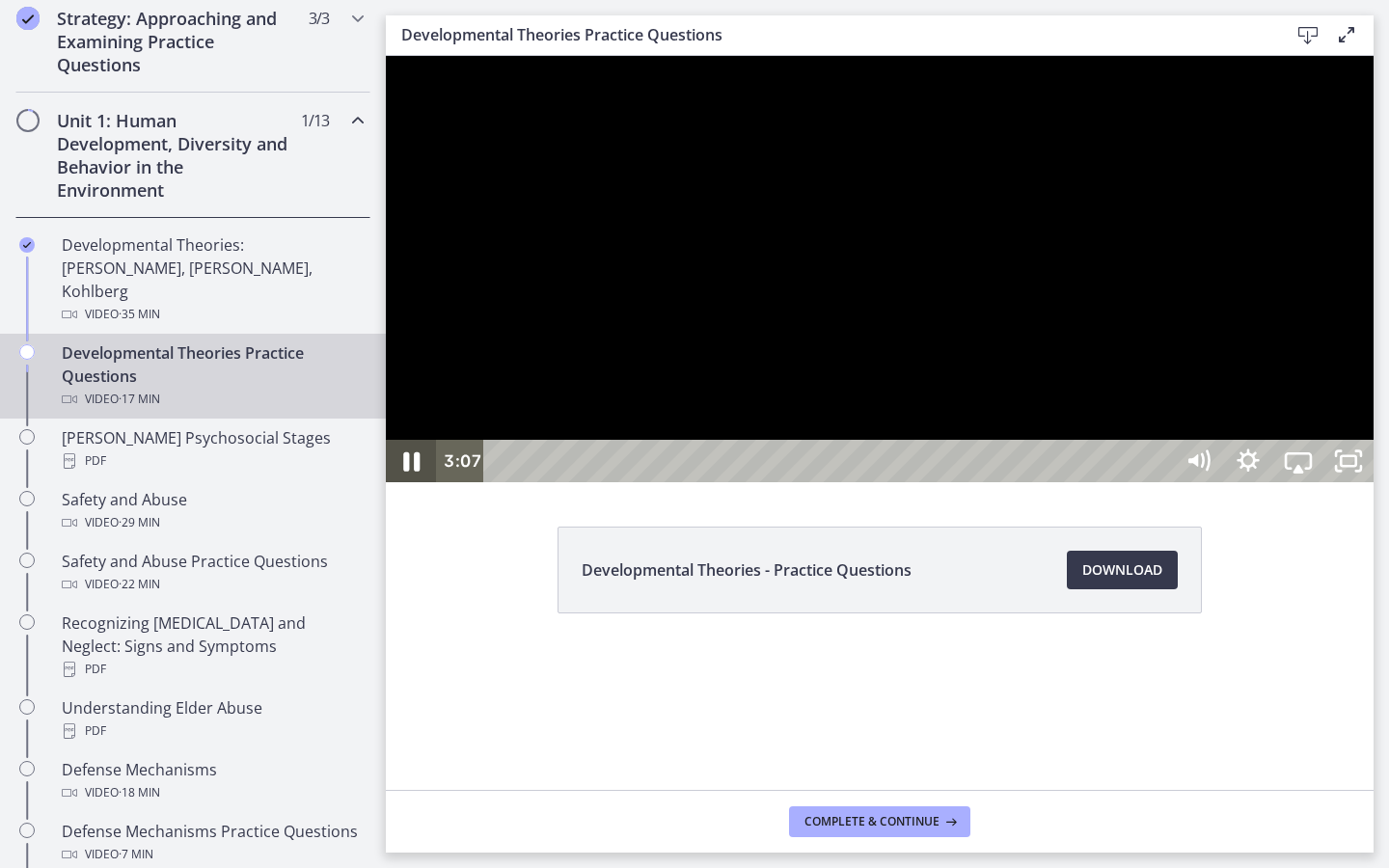 click 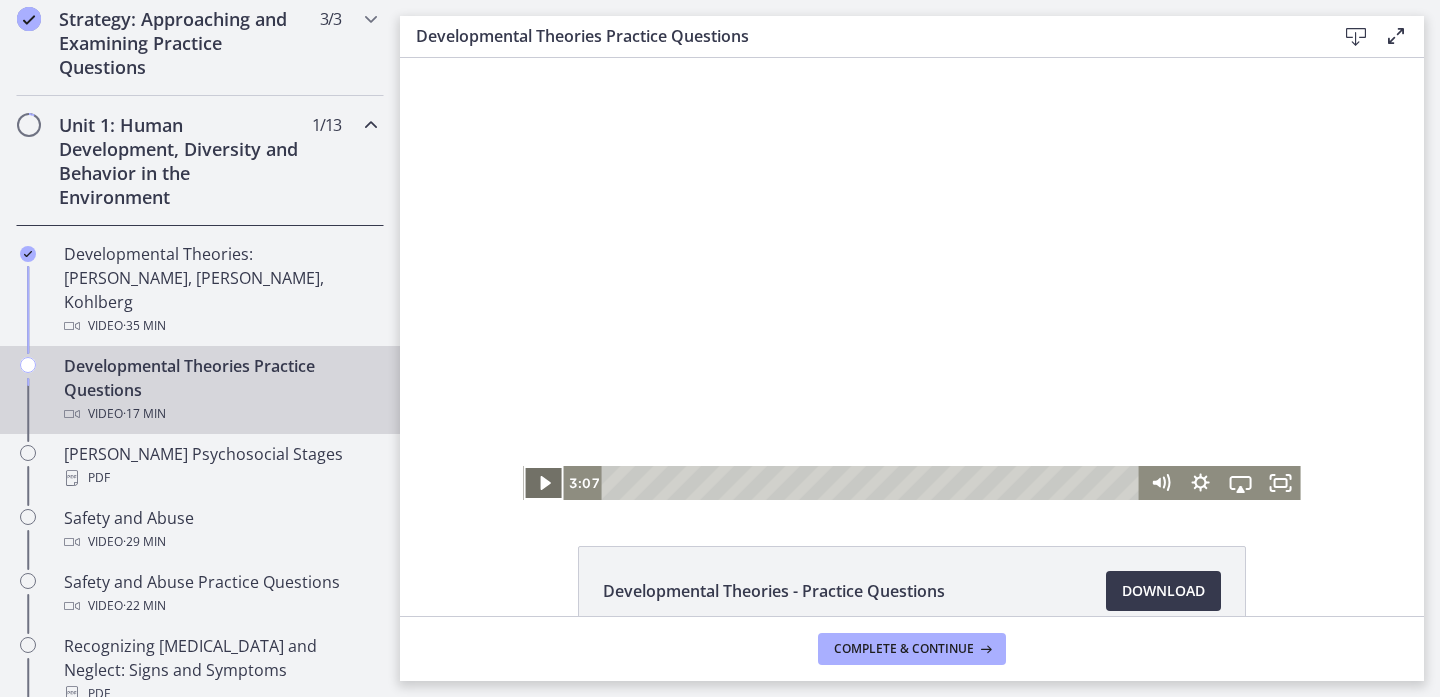 click 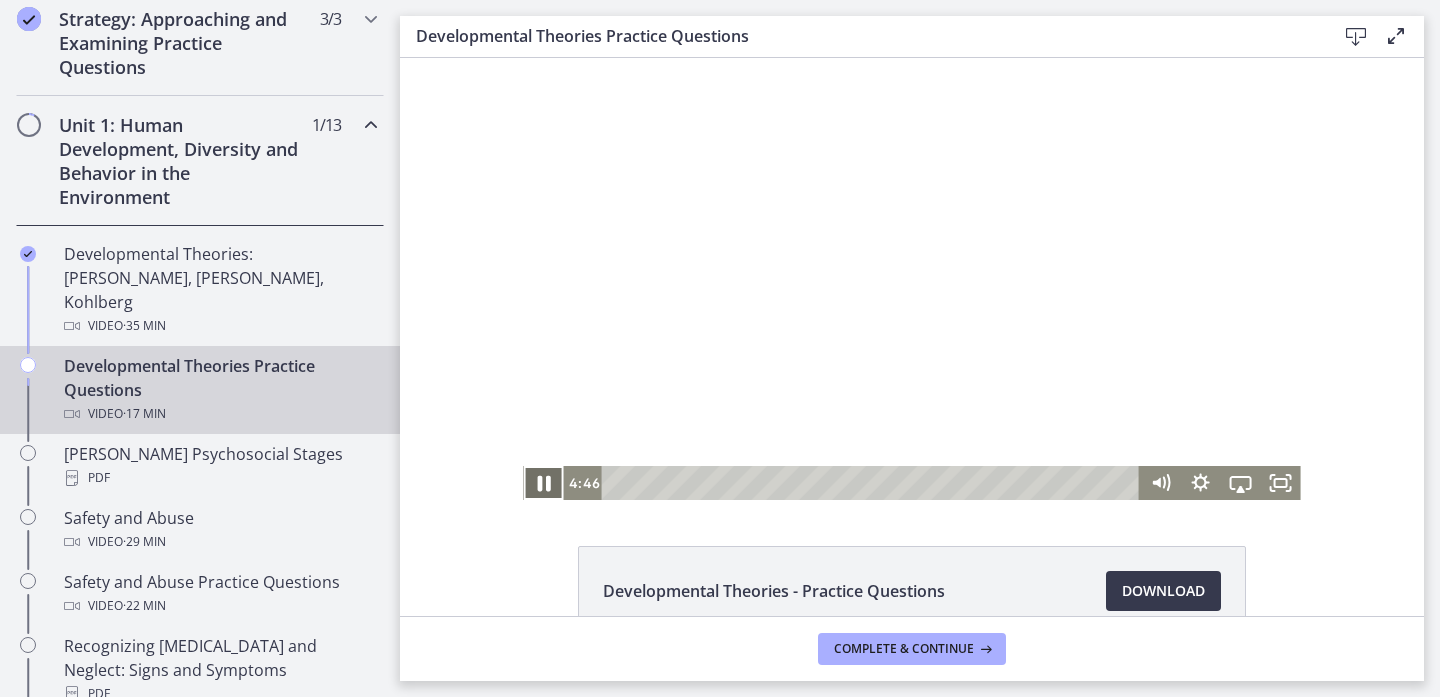 click 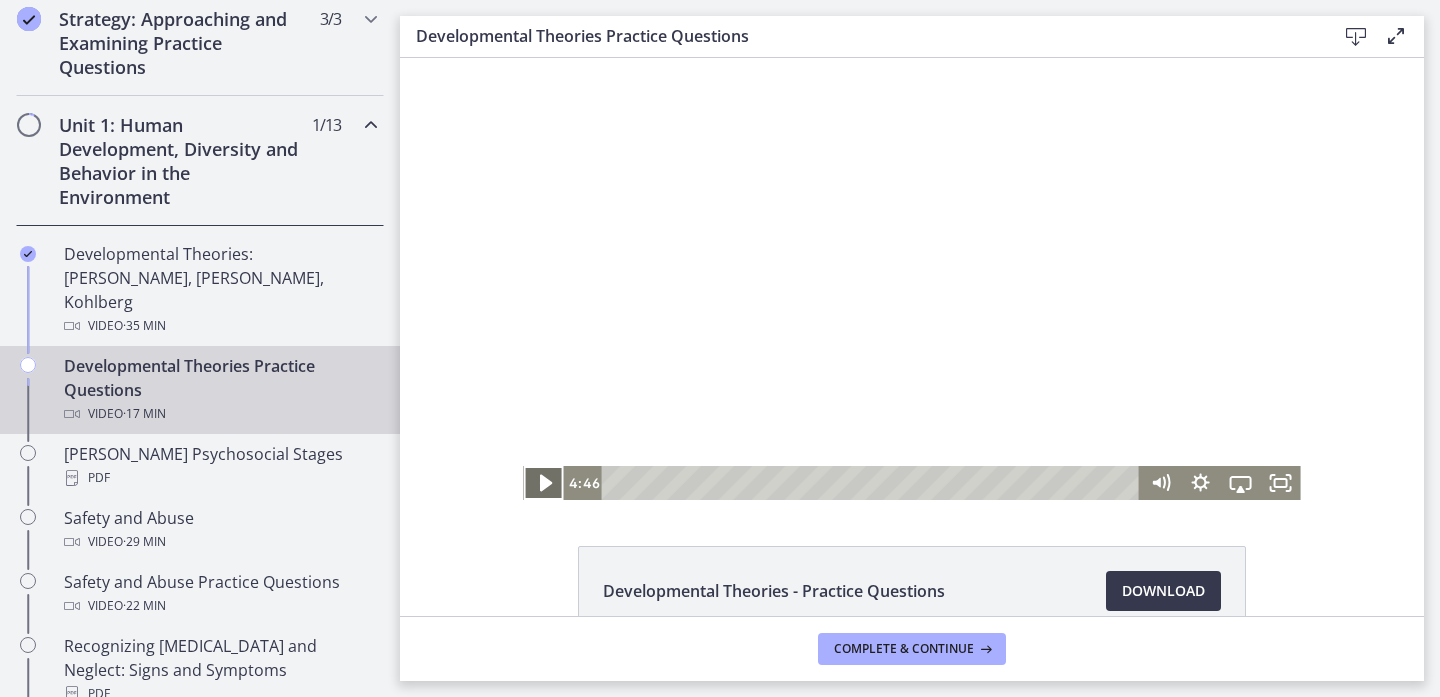 click 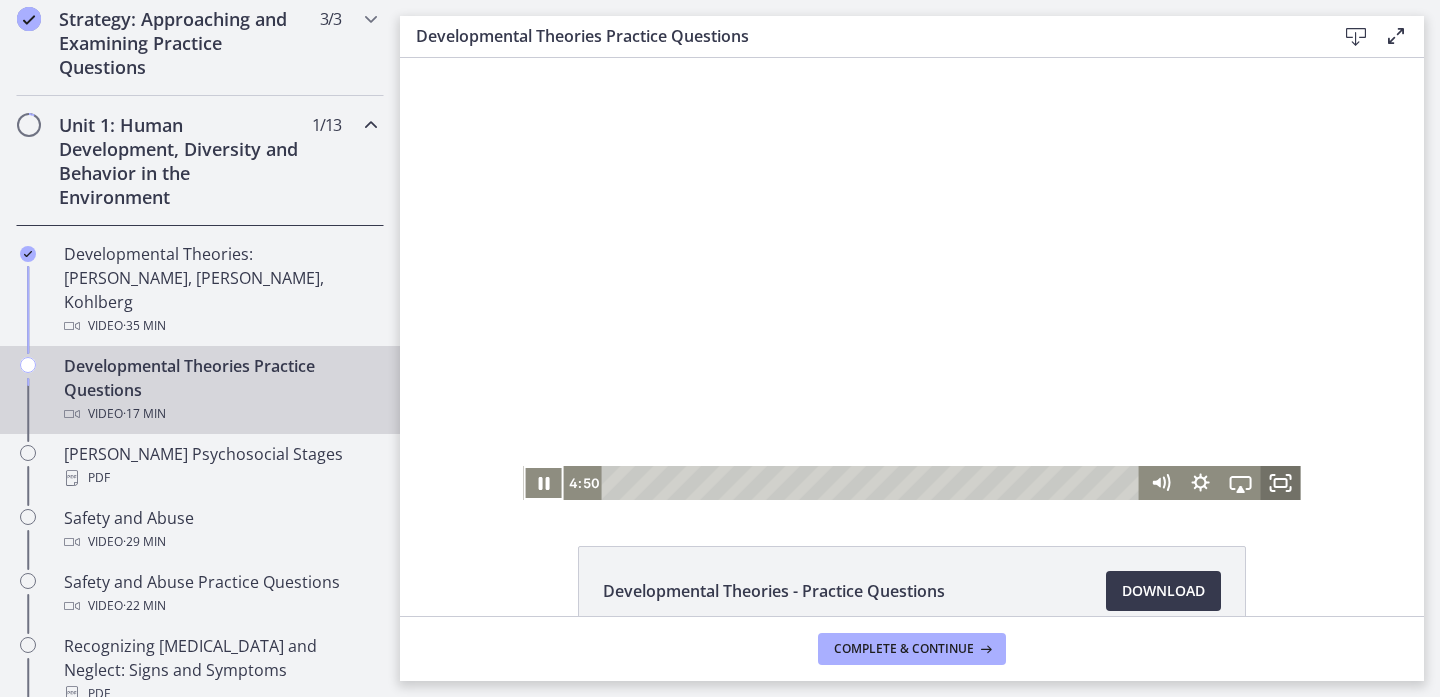 click 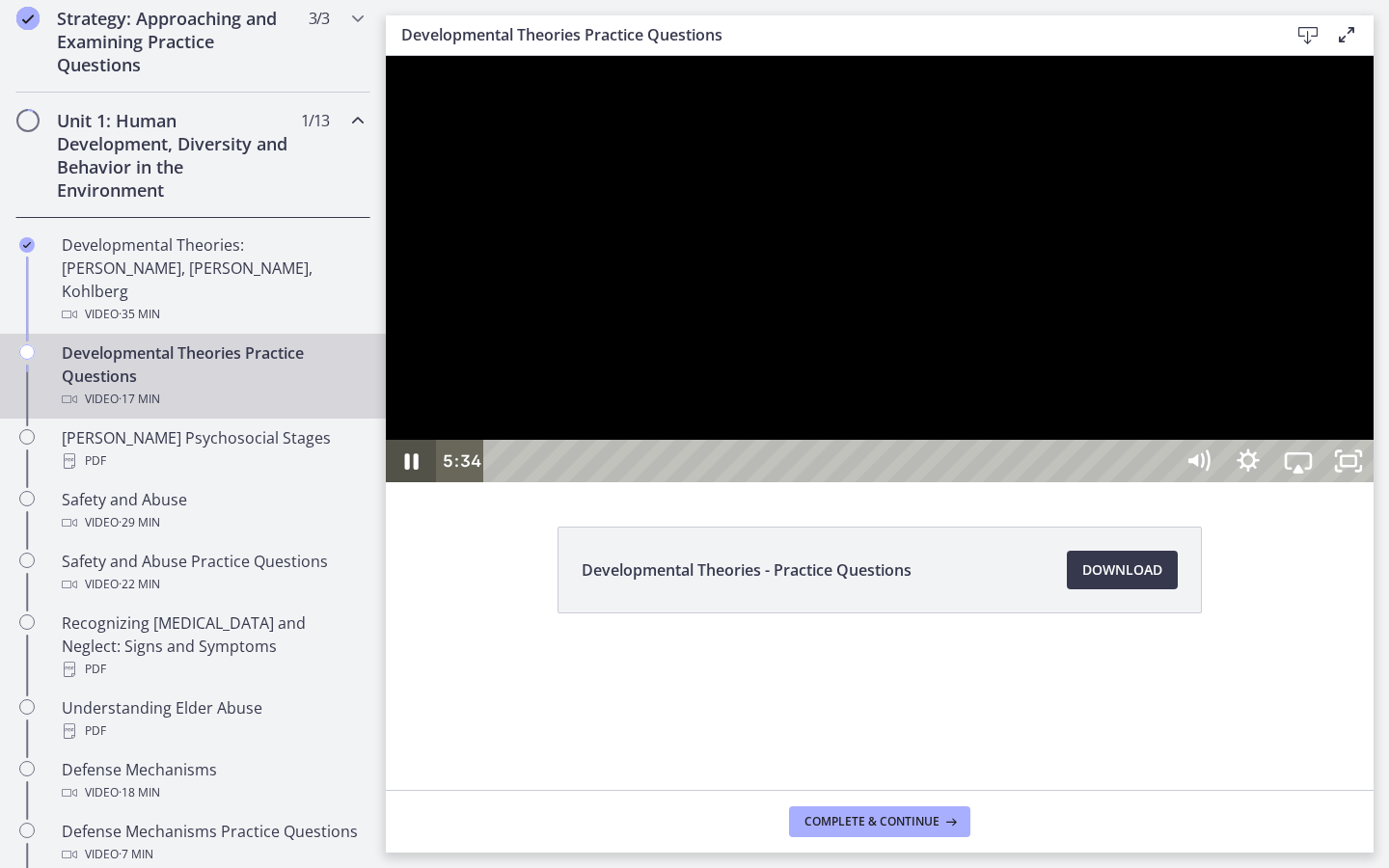 click 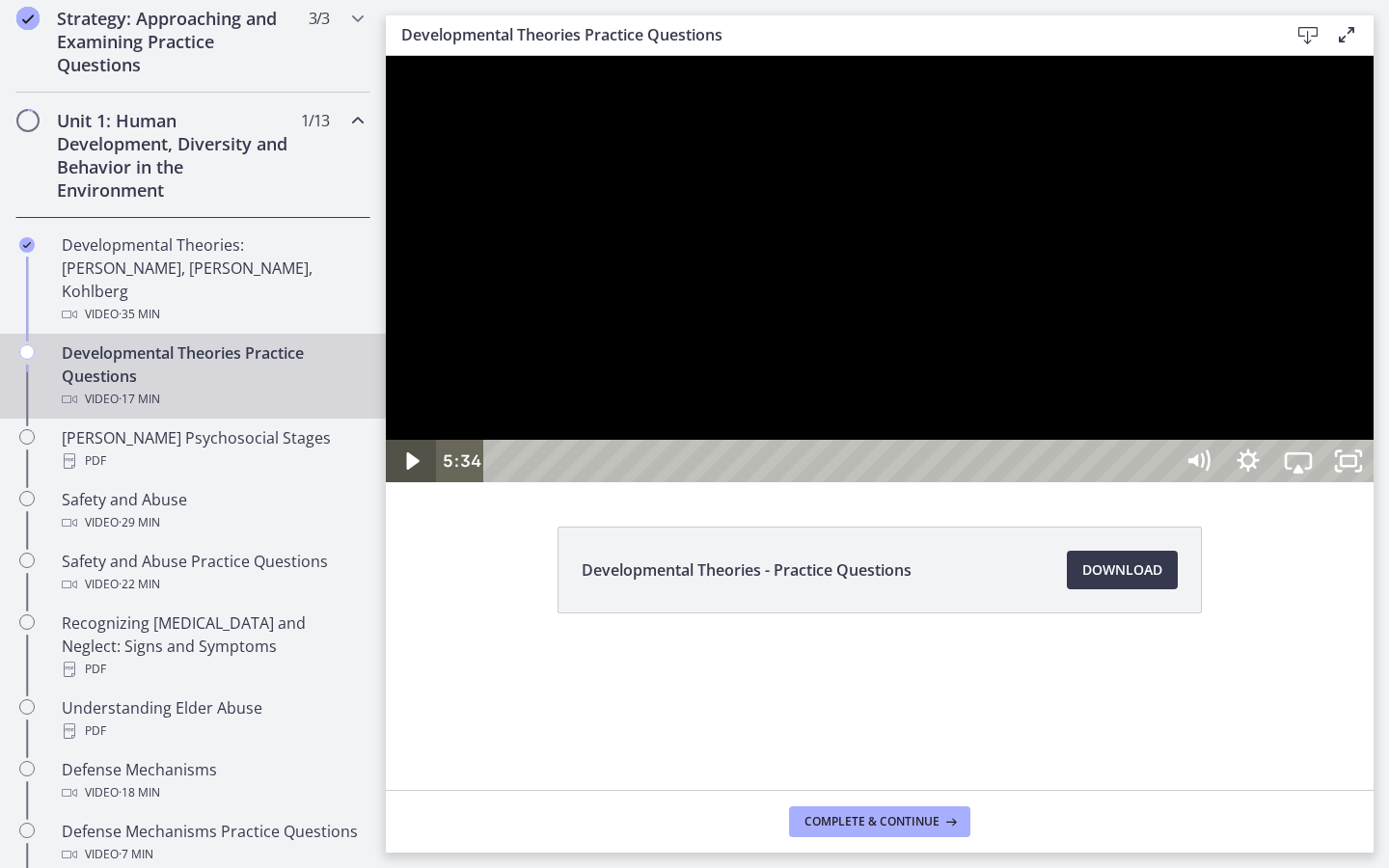 click 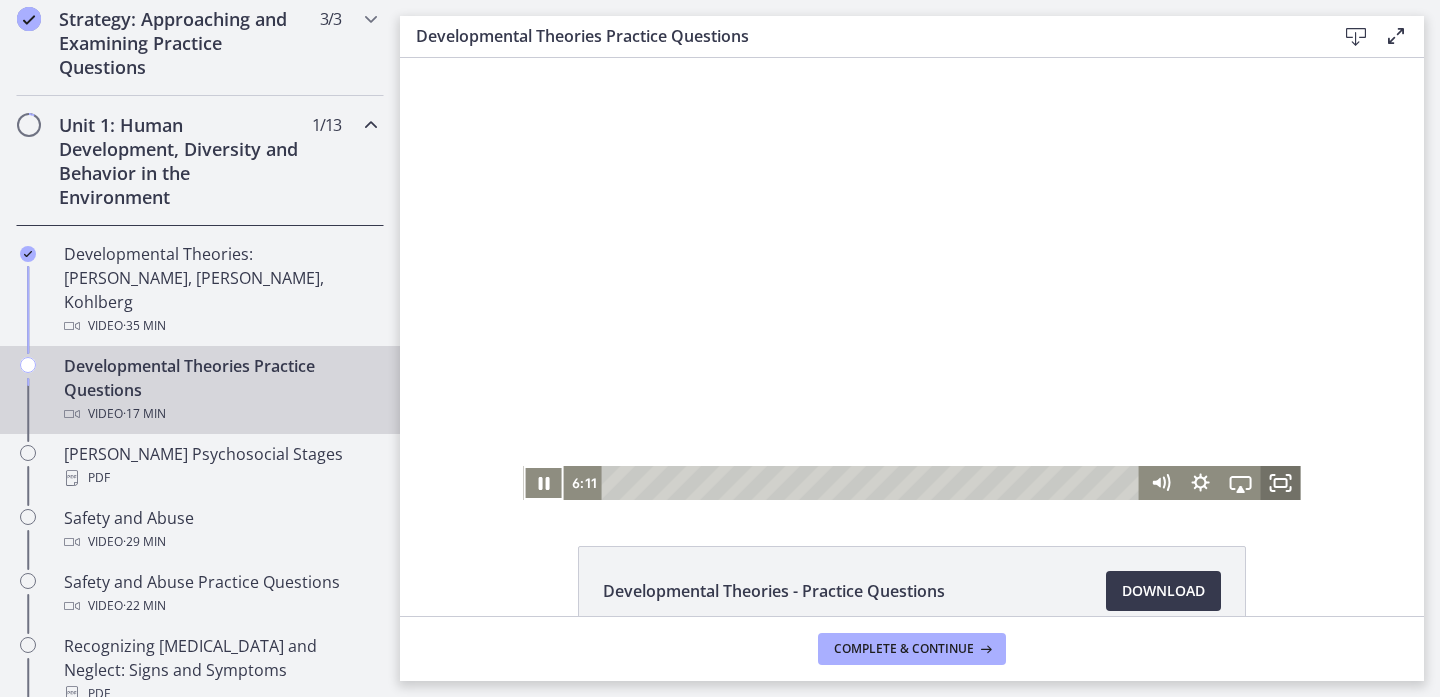 click 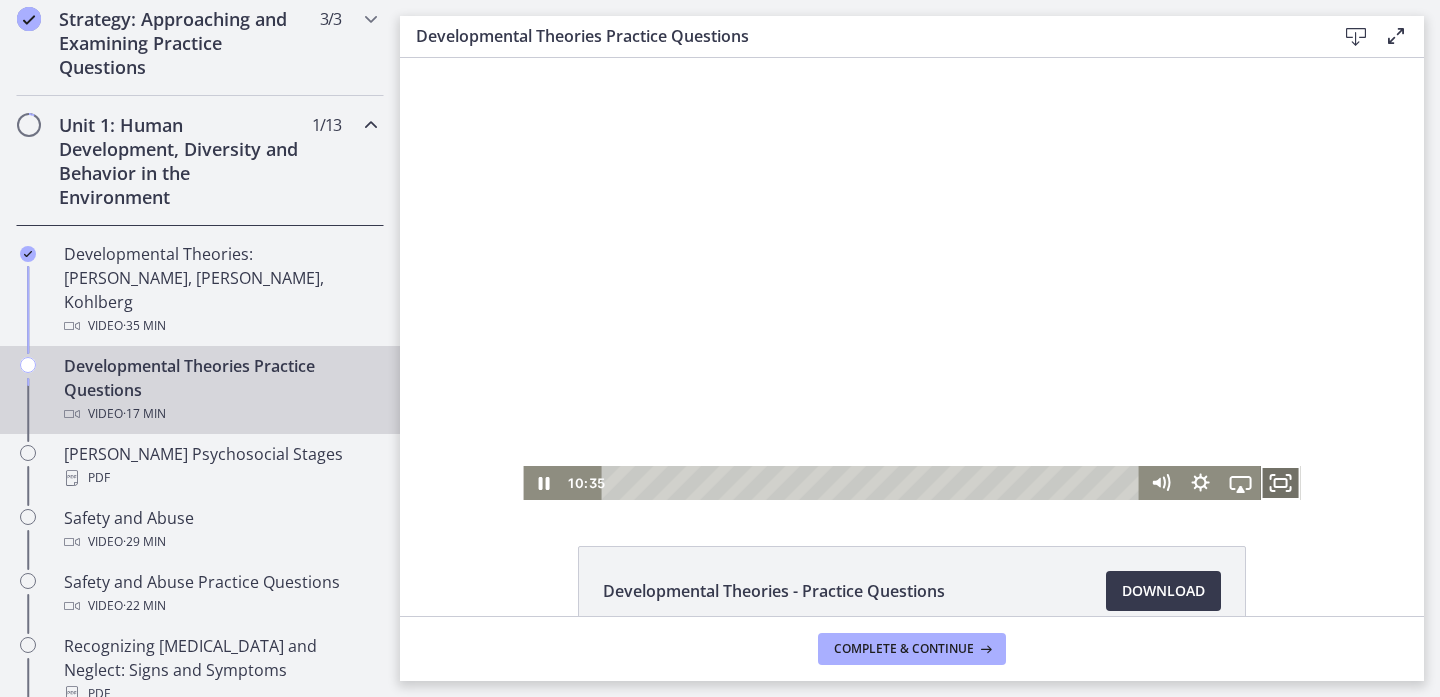 click 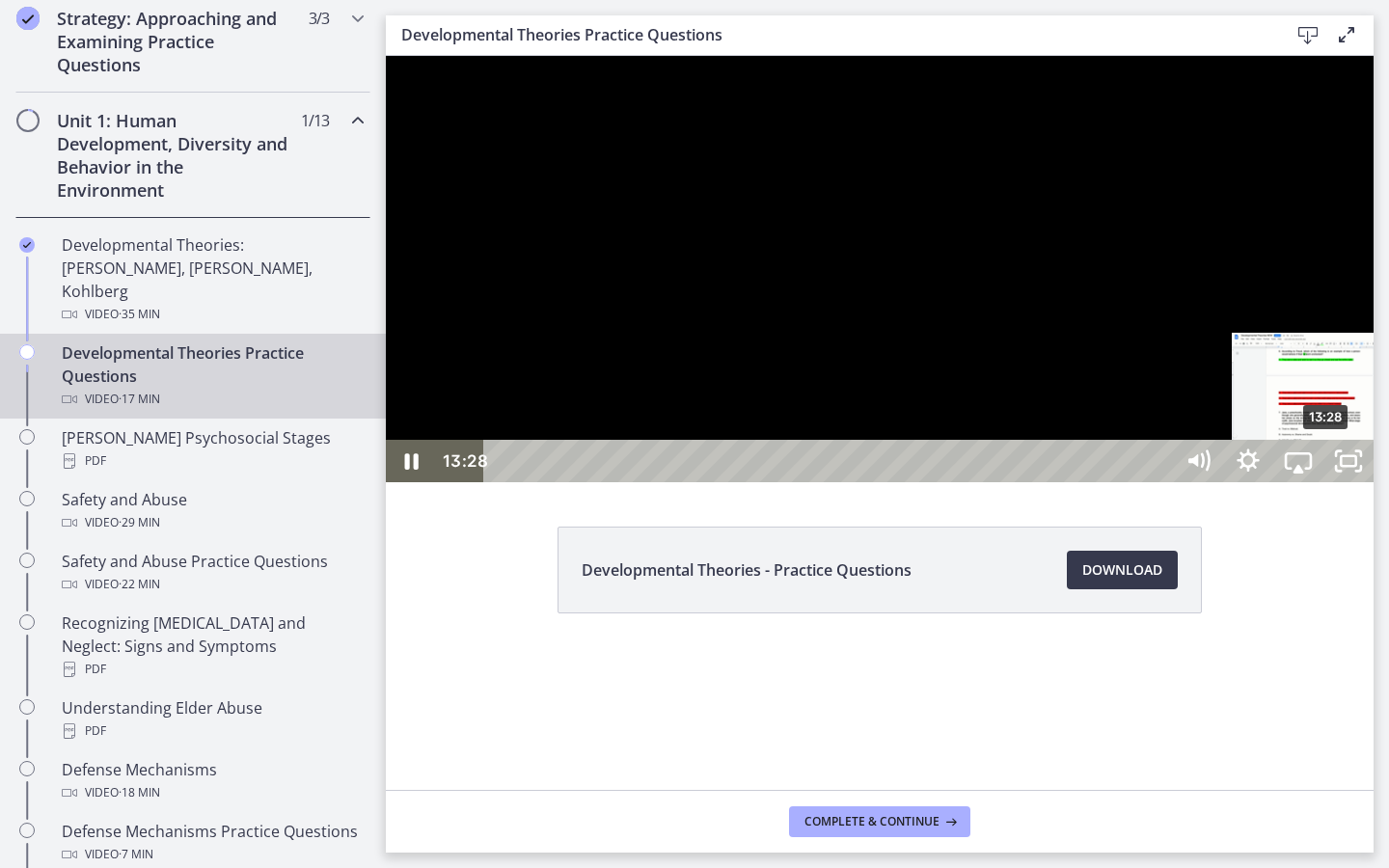 click on "13:28" at bounding box center (831, 461) 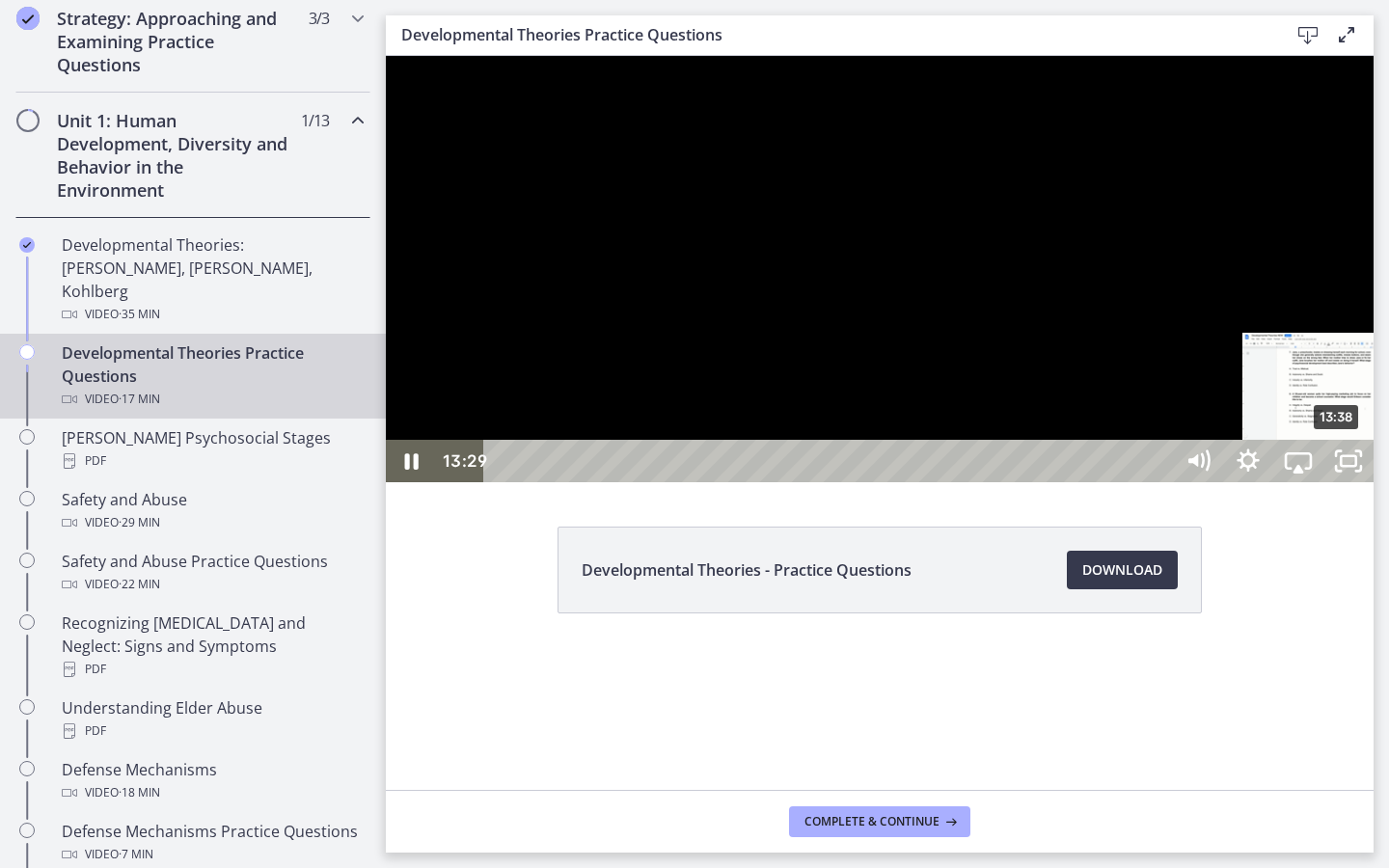click on "13:38" at bounding box center [831, 461] 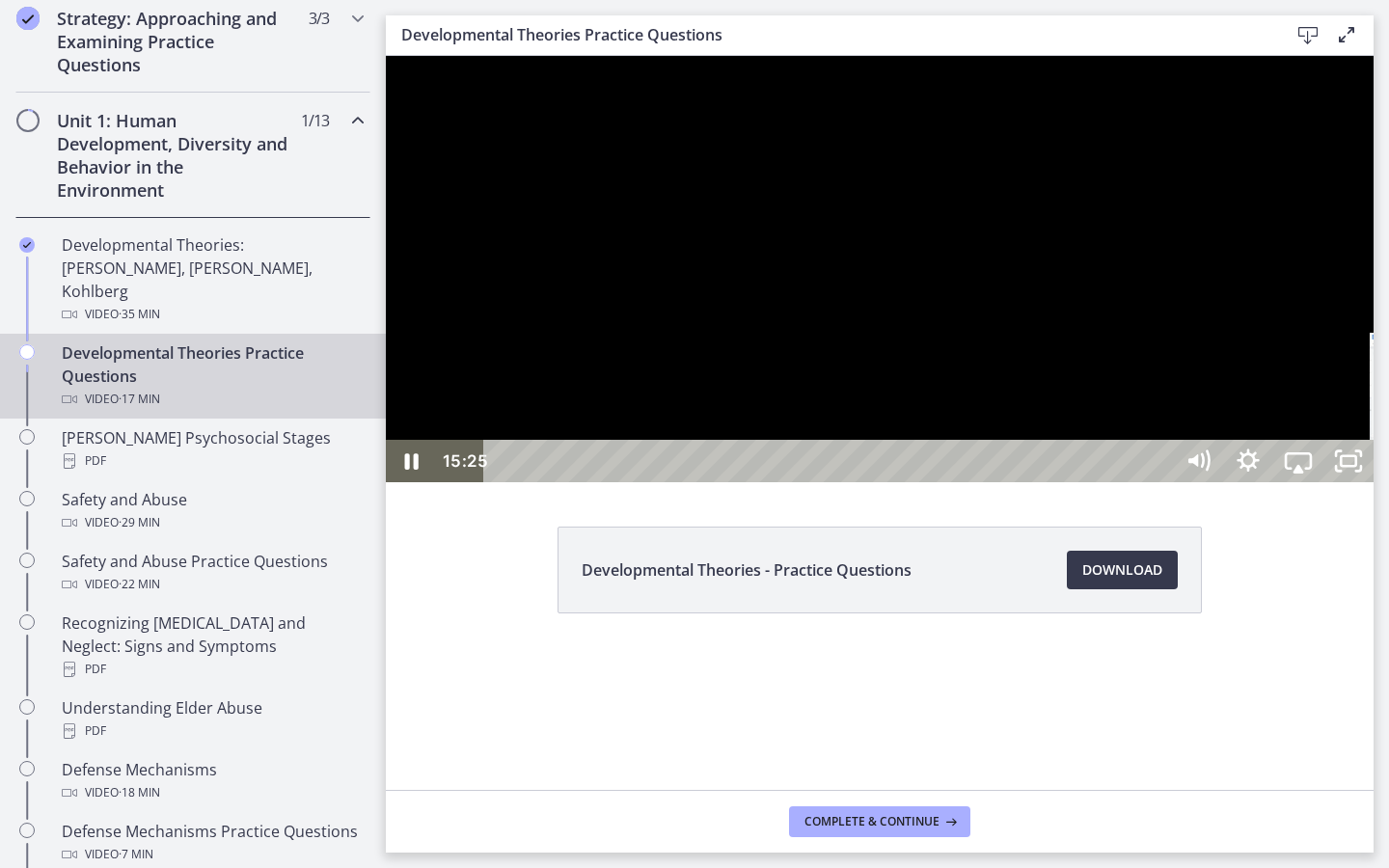 click on "15:43" at bounding box center [831, 461] 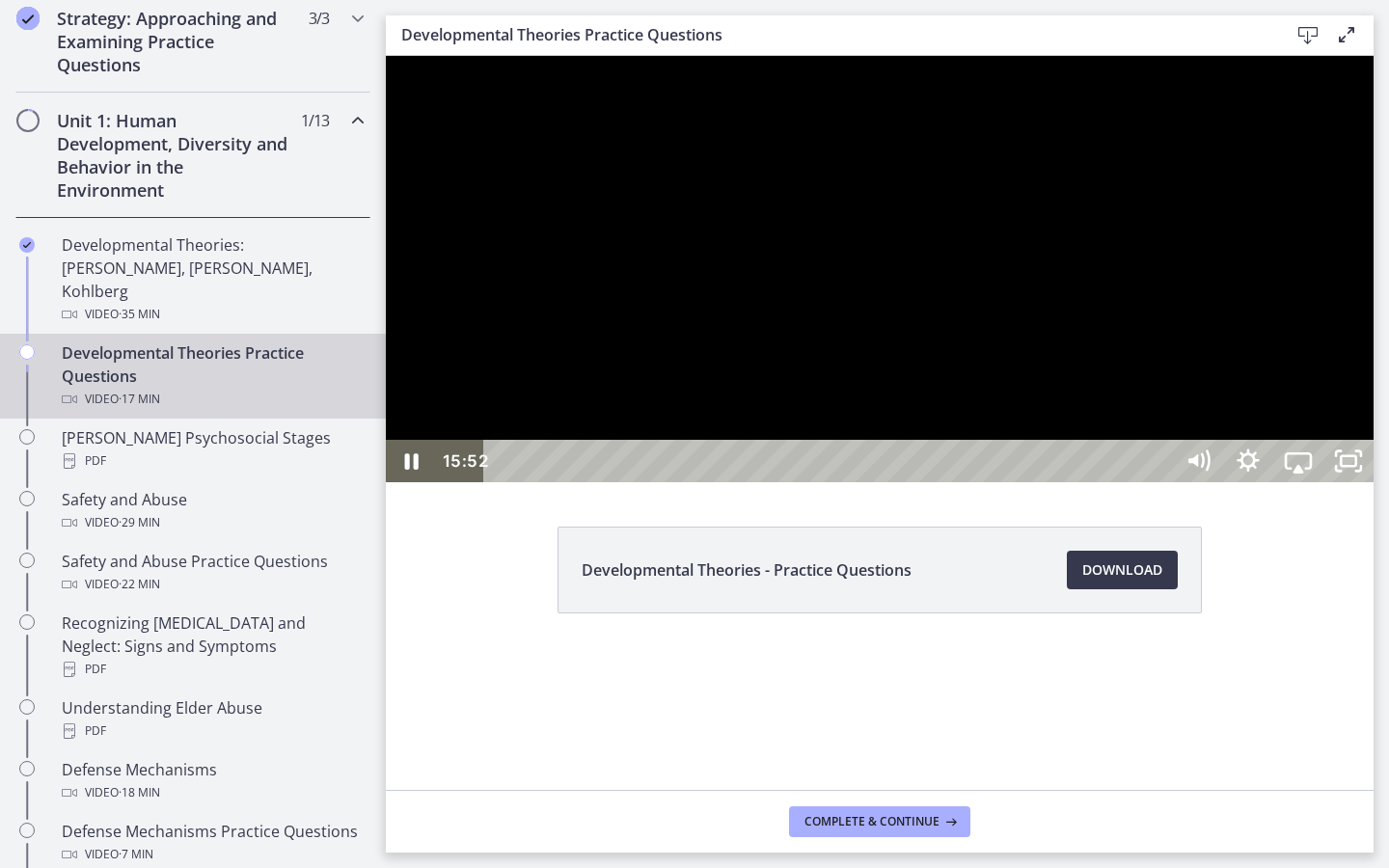 drag, startPoint x: 753, startPoint y: 399, endPoint x: 860, endPoint y: 399, distance: 107 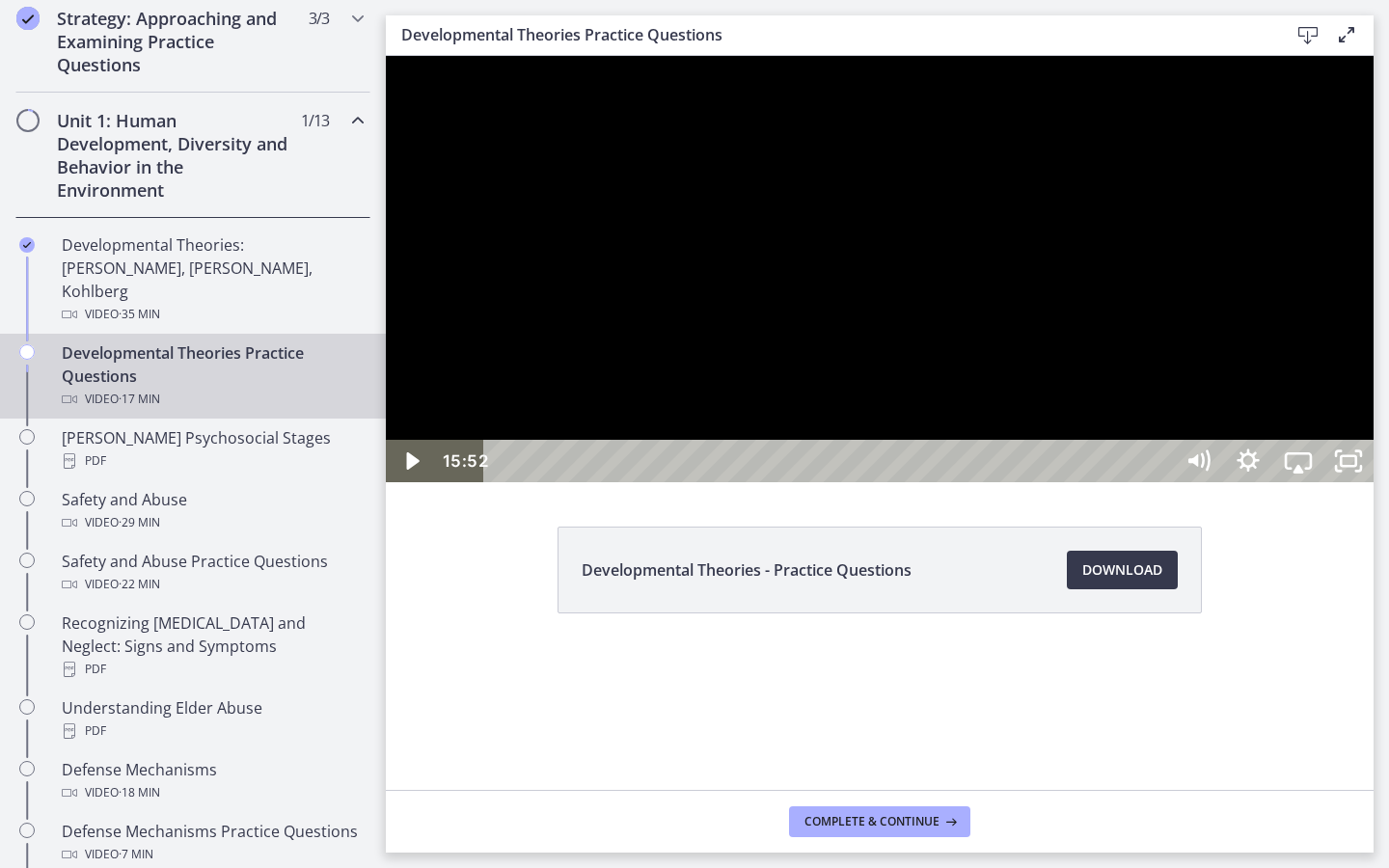click at bounding box center [880, 269] 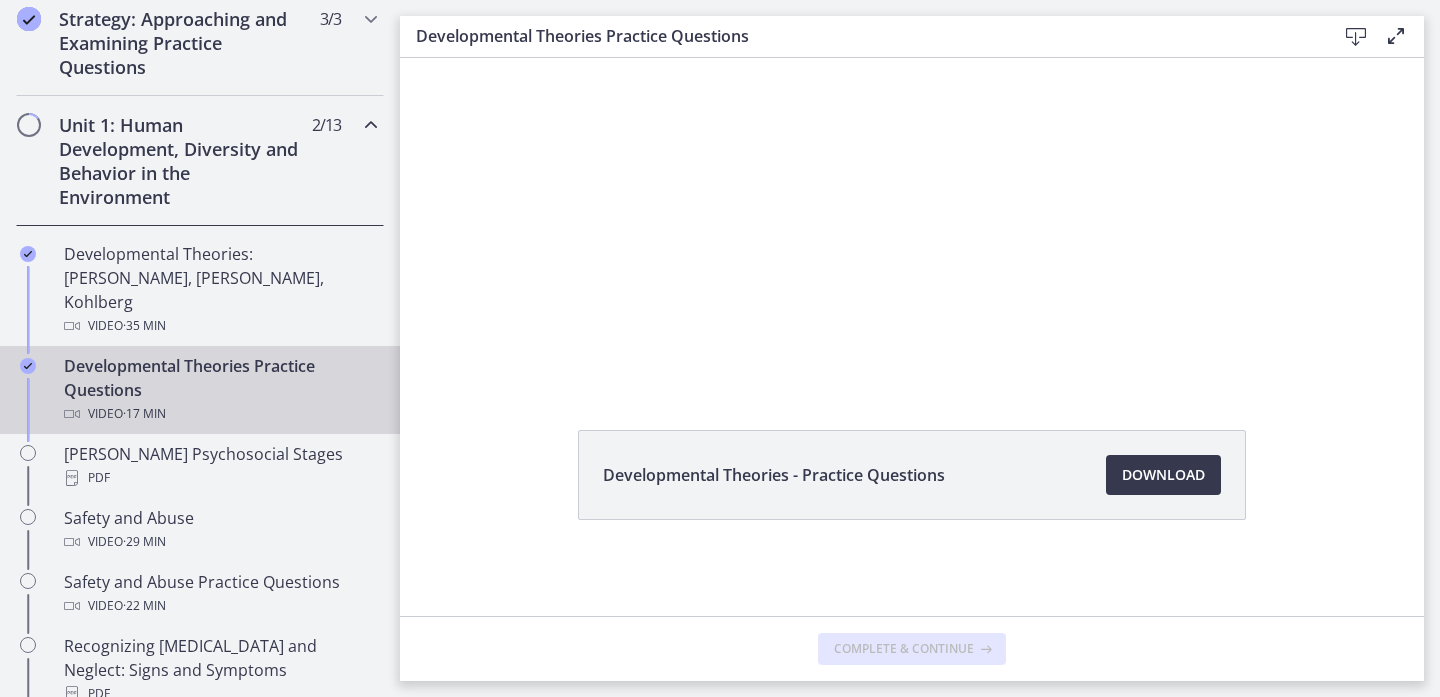 scroll, scrollTop: 0, scrollLeft: 0, axis: both 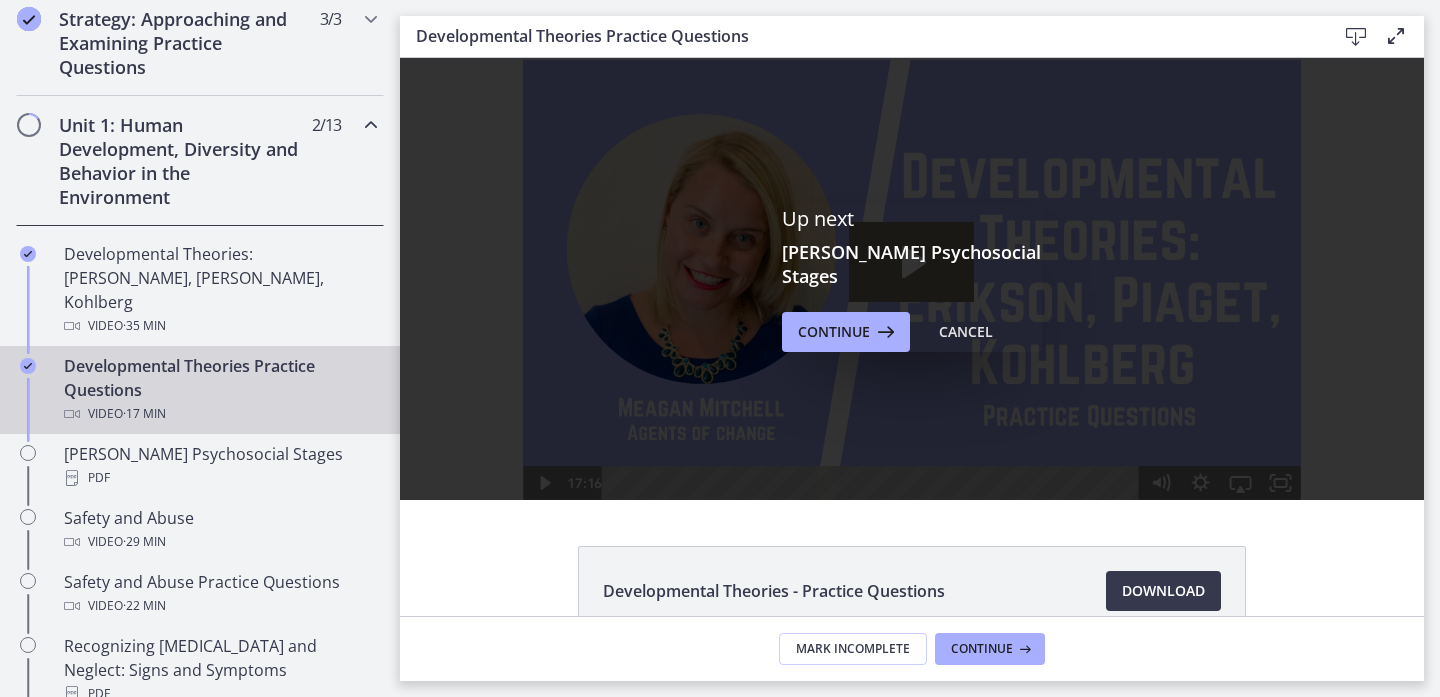 click on "Developmental Theories - Practice Questions
Download
Opens in a new window" at bounding box center (912, 639) 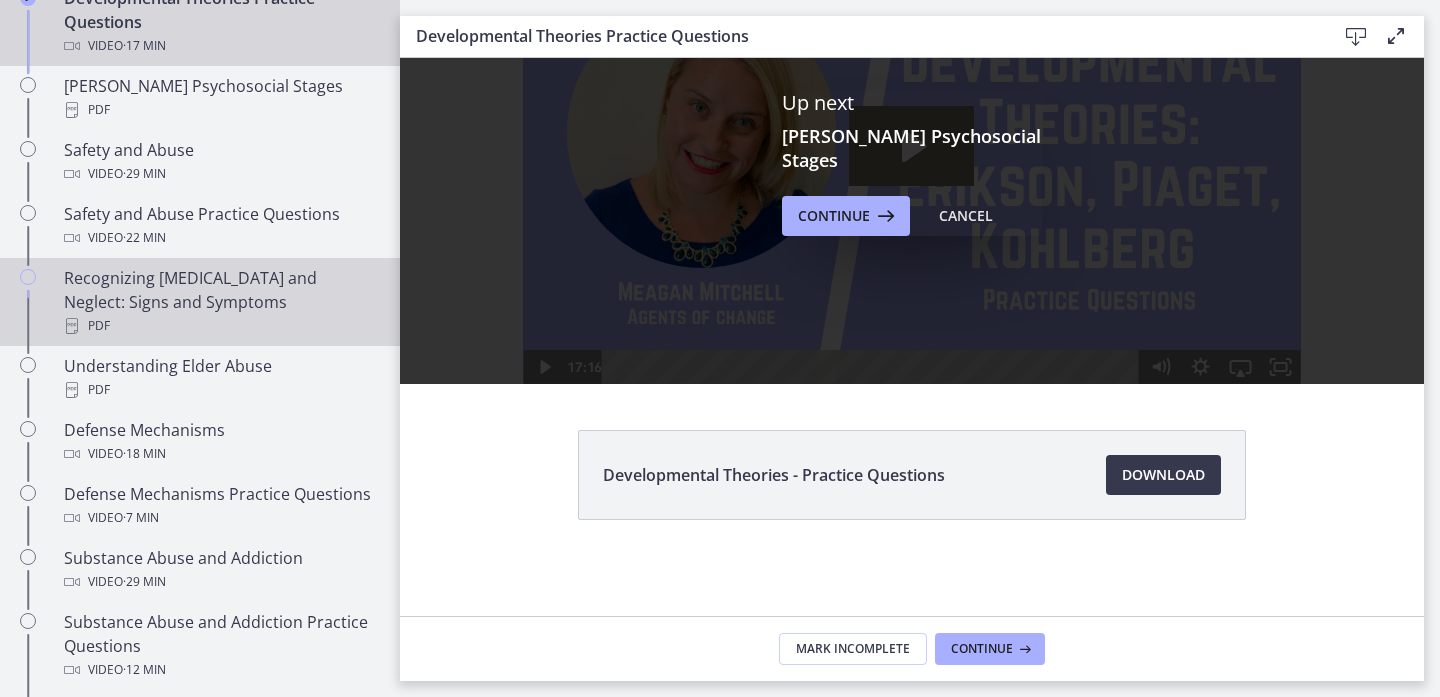 scroll, scrollTop: 813, scrollLeft: 0, axis: vertical 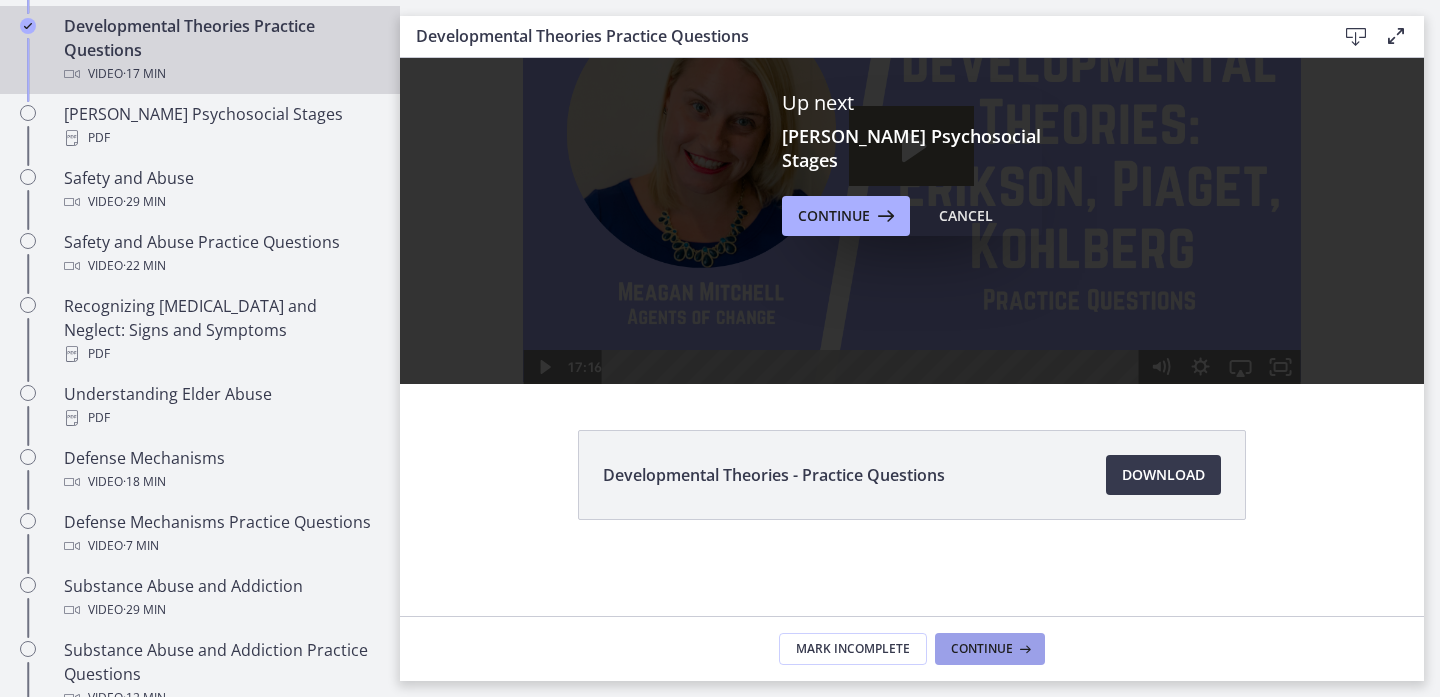 click on "Continue" at bounding box center (982, 649) 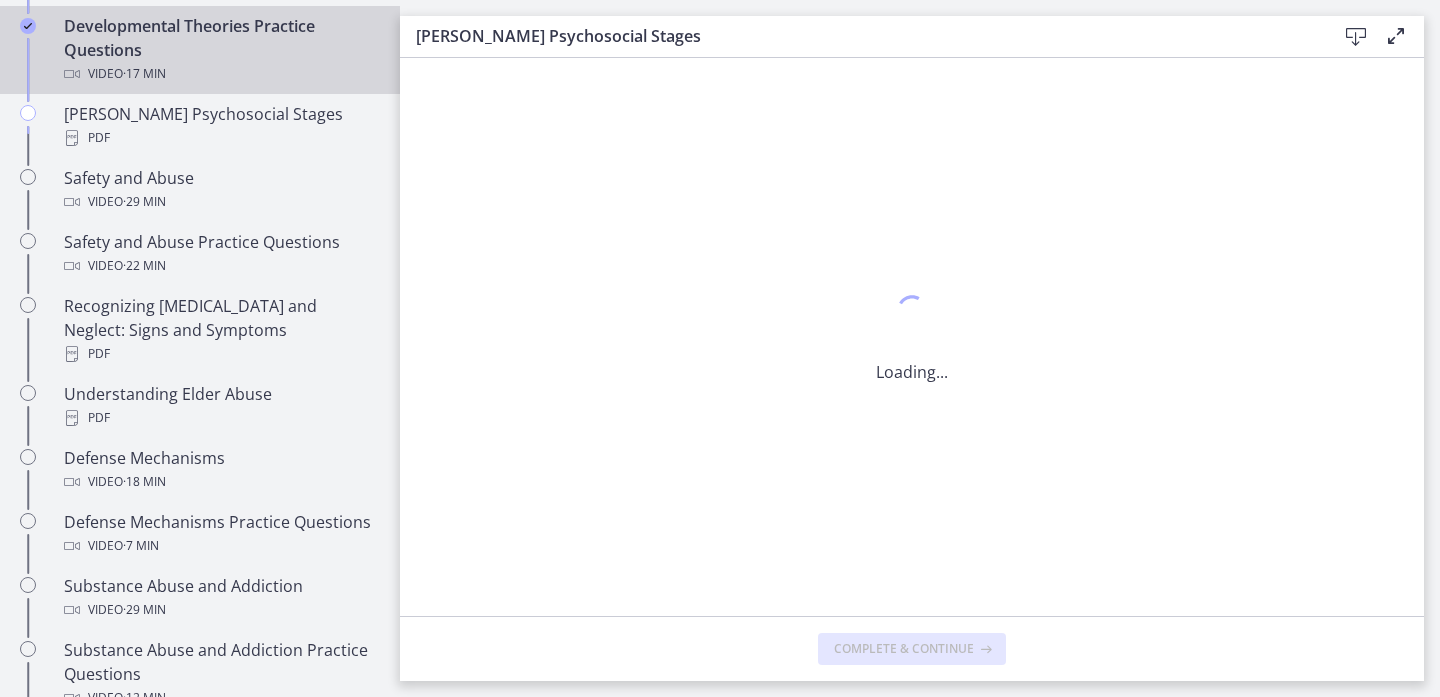 scroll, scrollTop: 0, scrollLeft: 0, axis: both 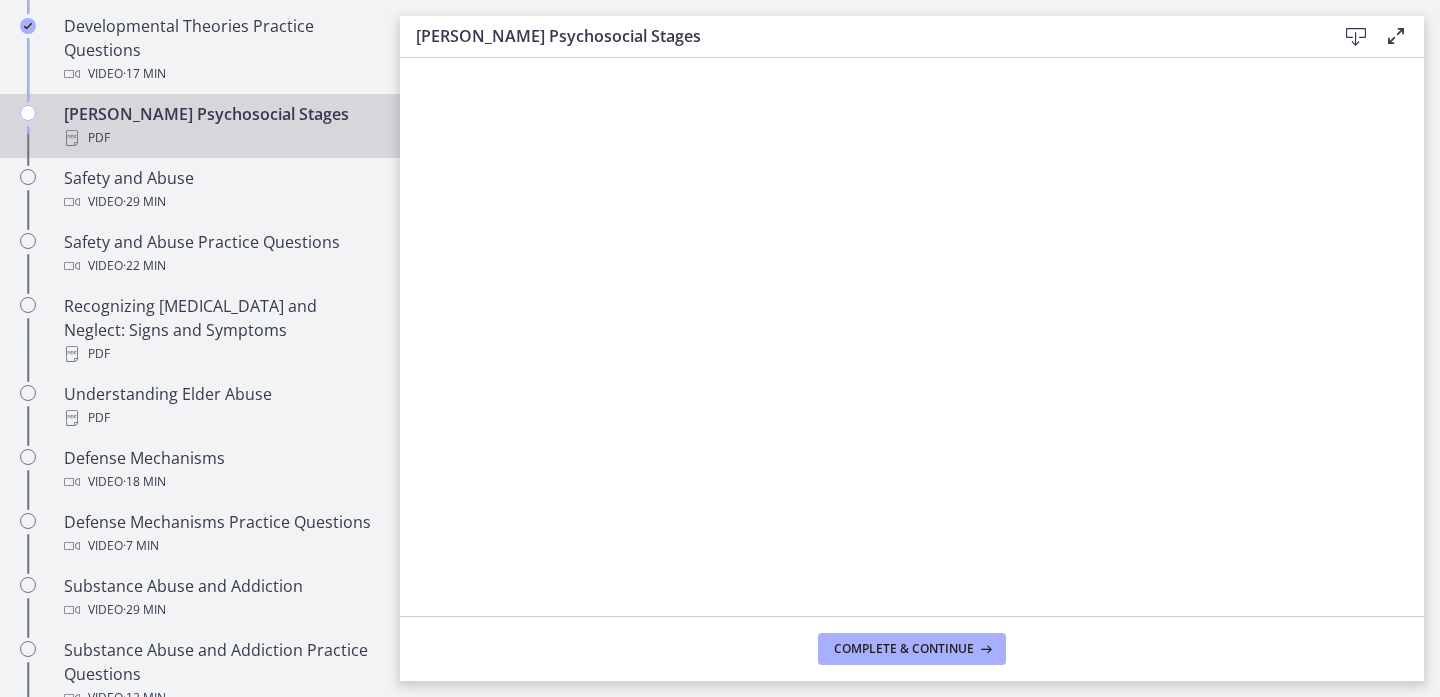 click at bounding box center (1356, 37) 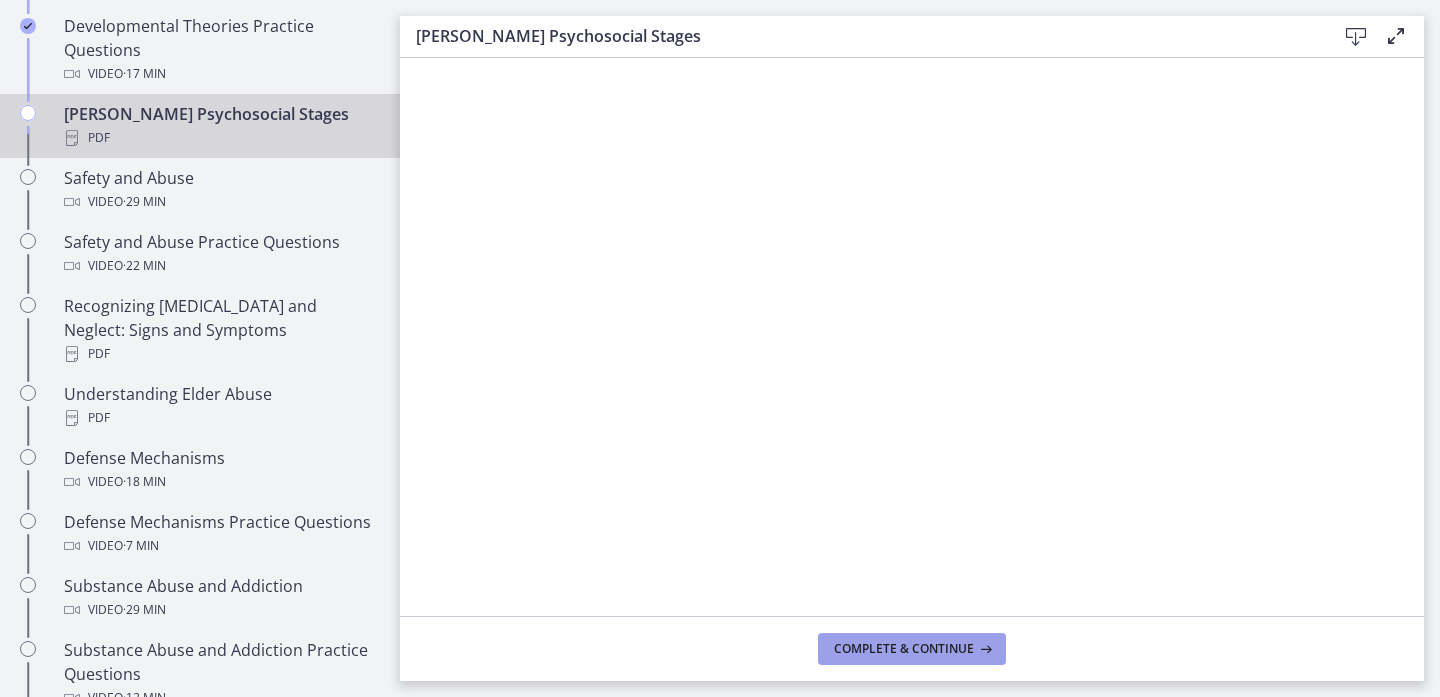 click on "Complete & continue" at bounding box center [904, 649] 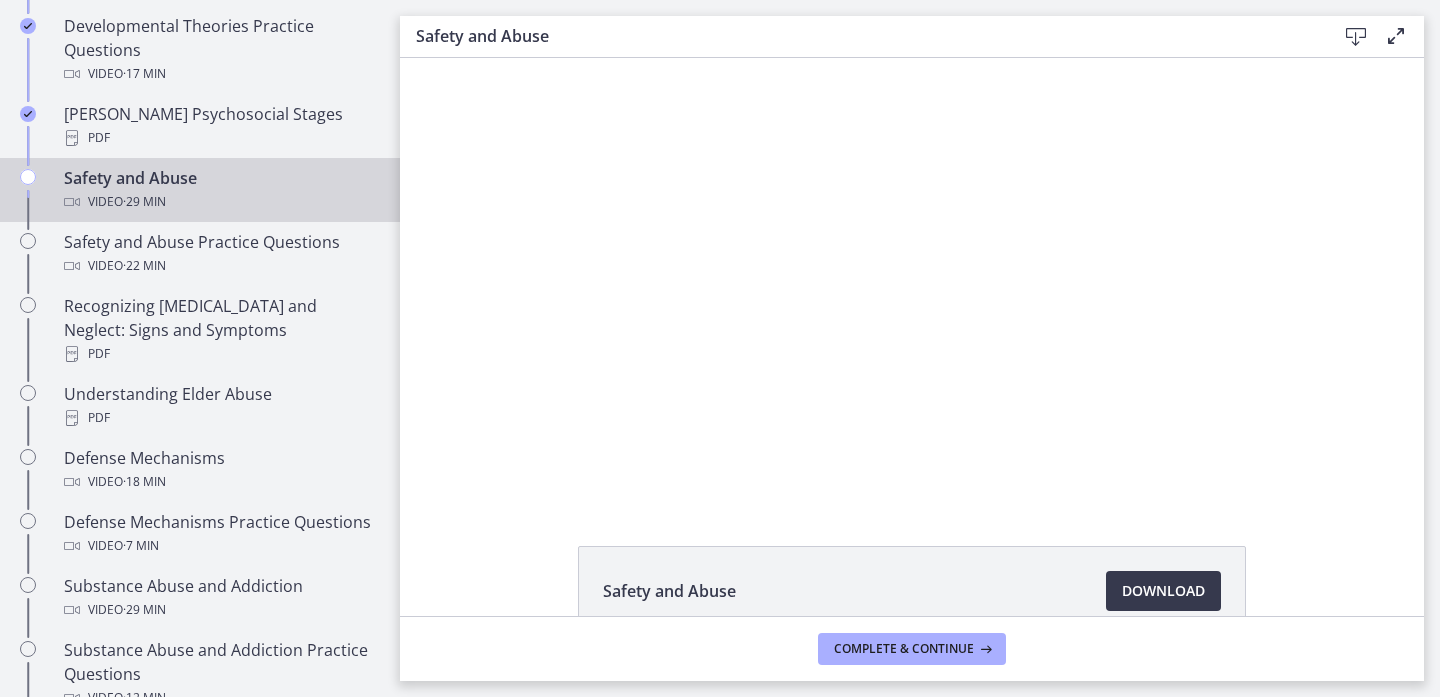 scroll, scrollTop: 0, scrollLeft: 0, axis: both 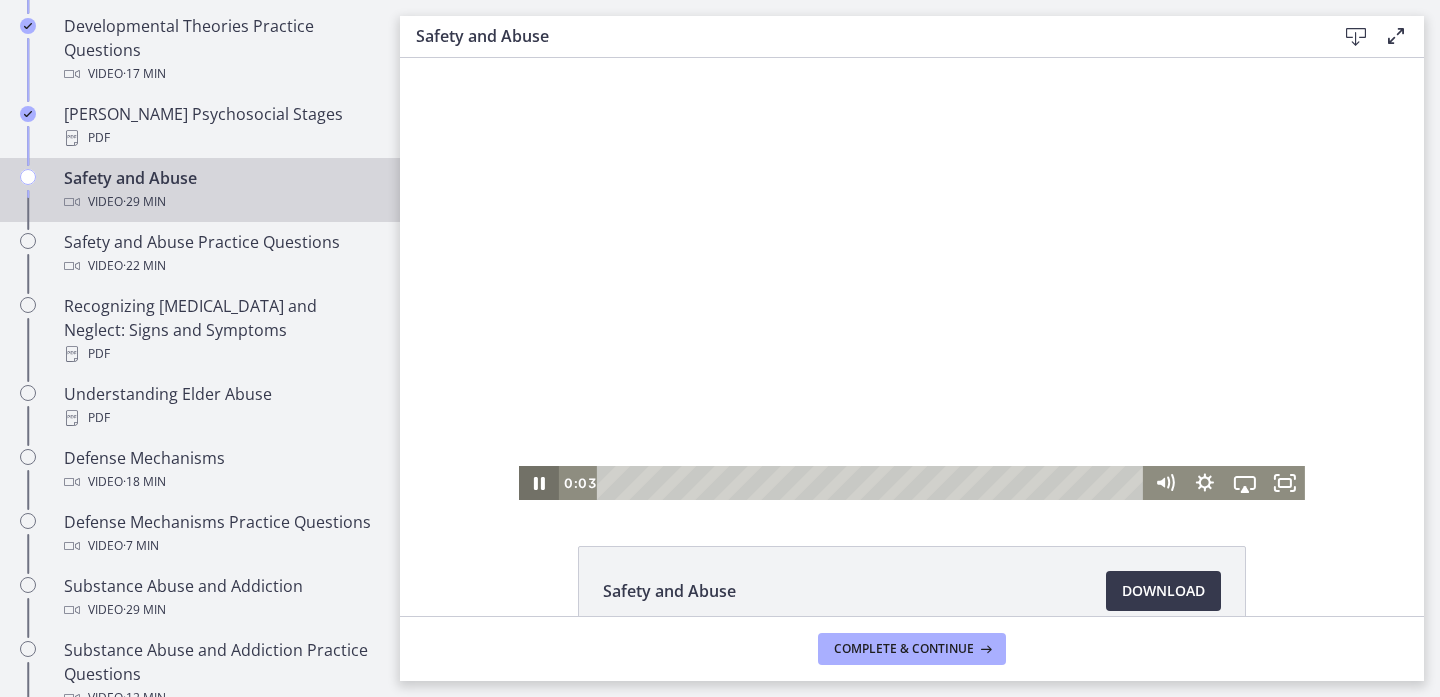 click 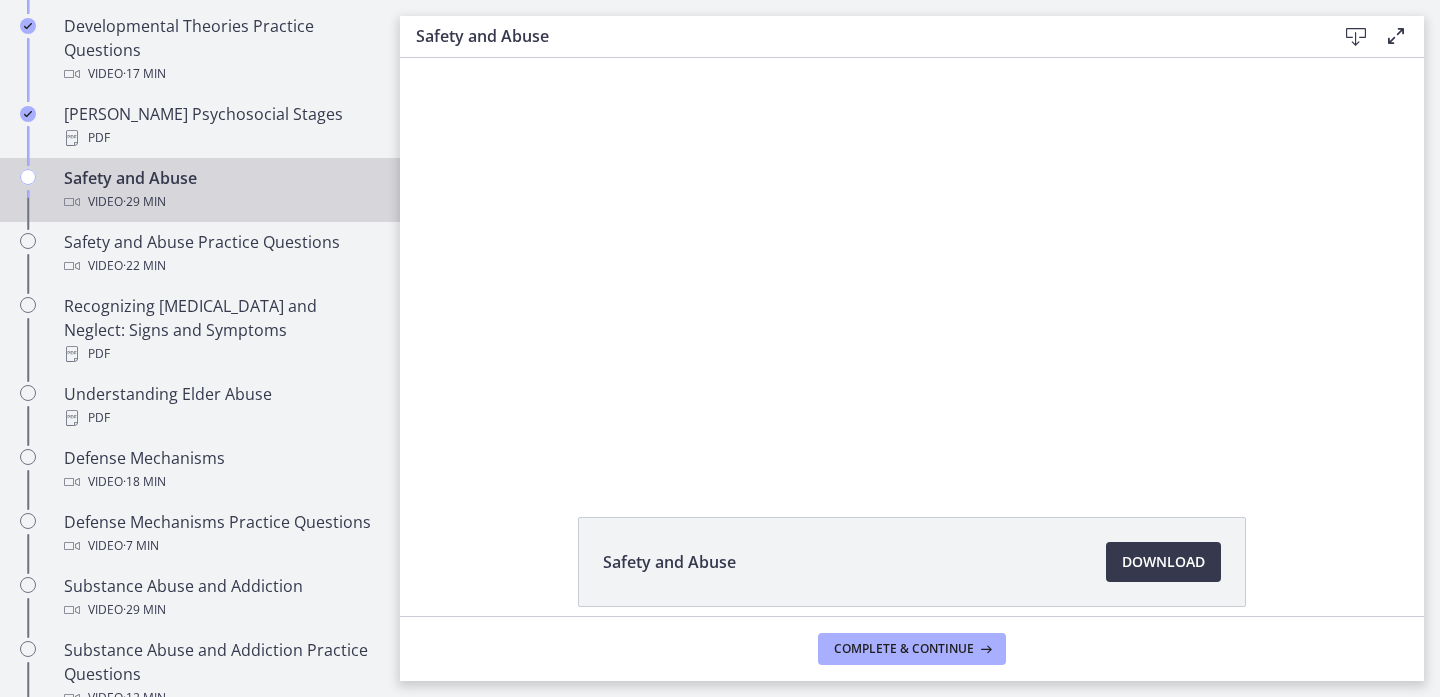 scroll, scrollTop: 2, scrollLeft: 0, axis: vertical 